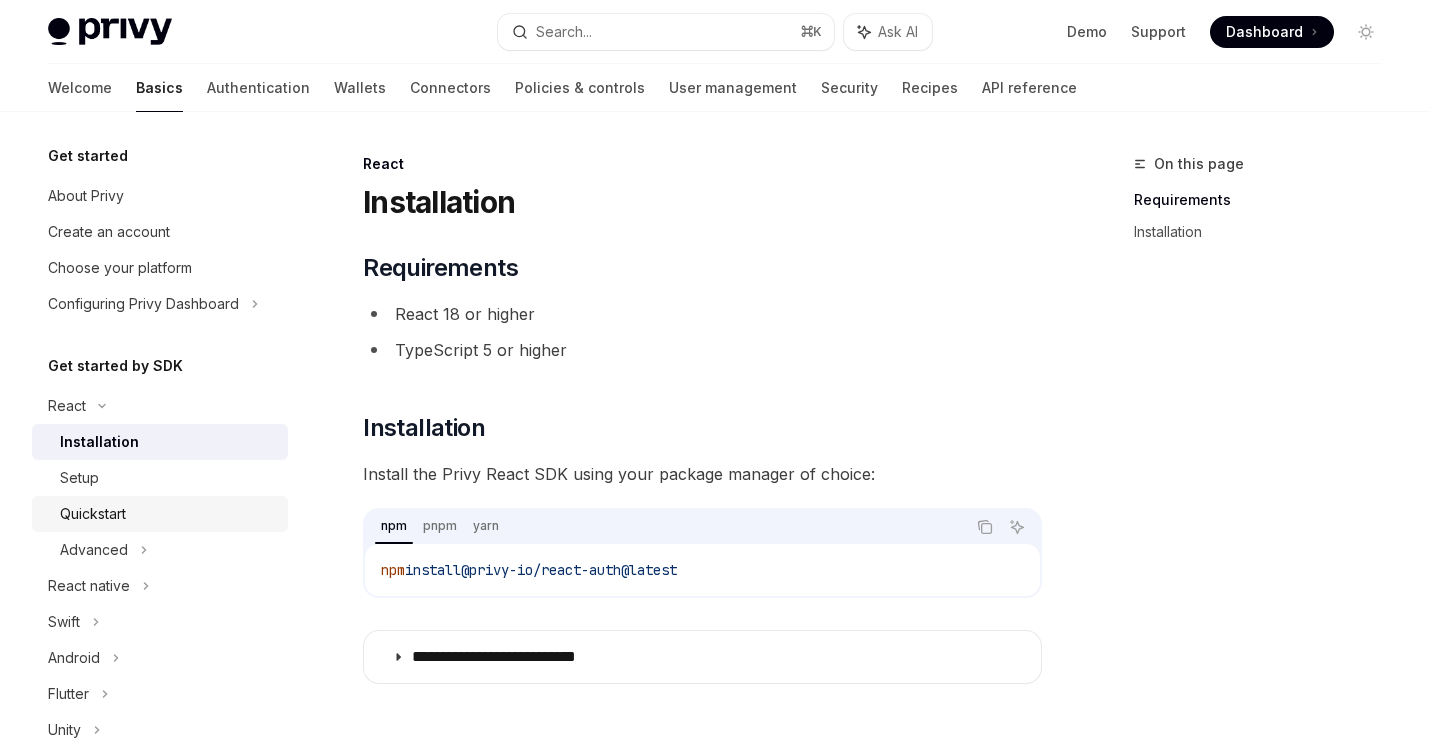 scroll, scrollTop: 0, scrollLeft: 0, axis: both 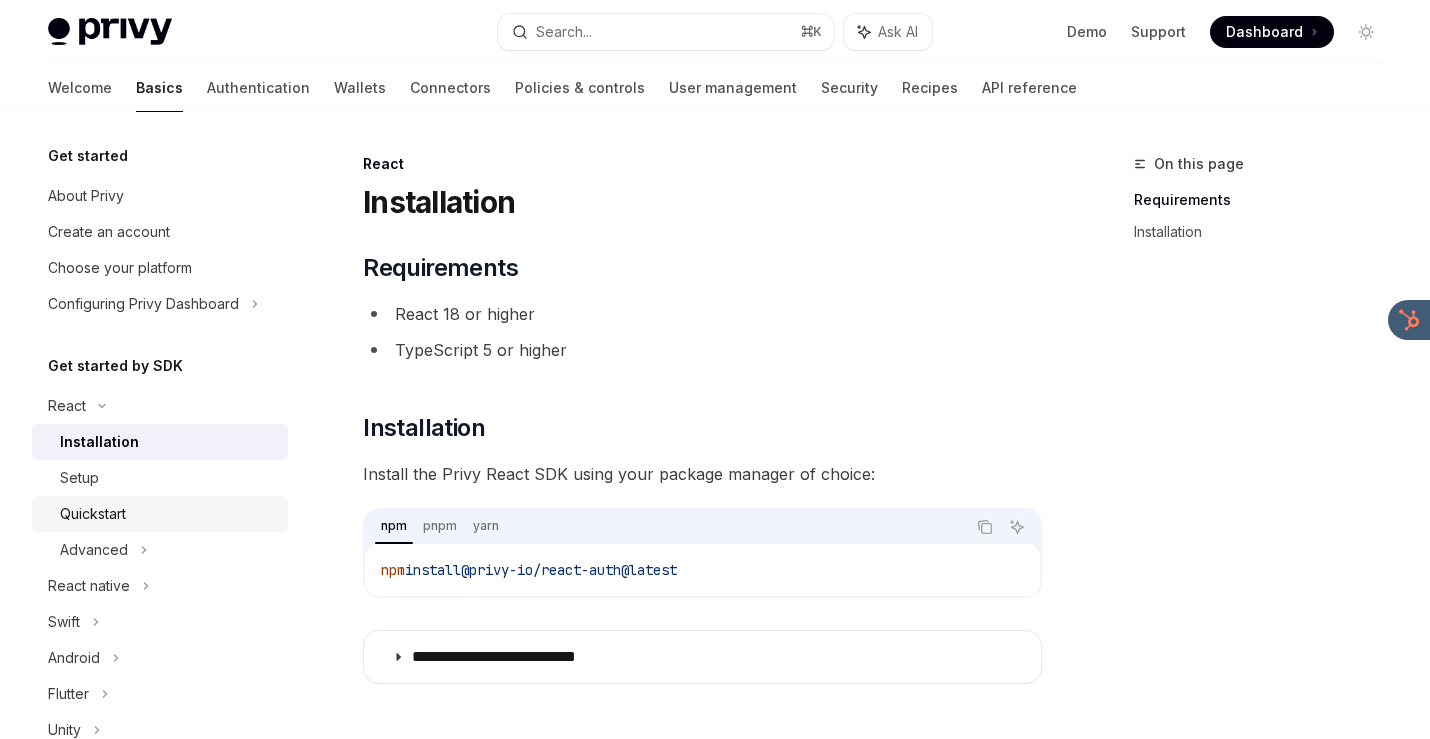 click on "Quickstart" at bounding box center [168, 514] 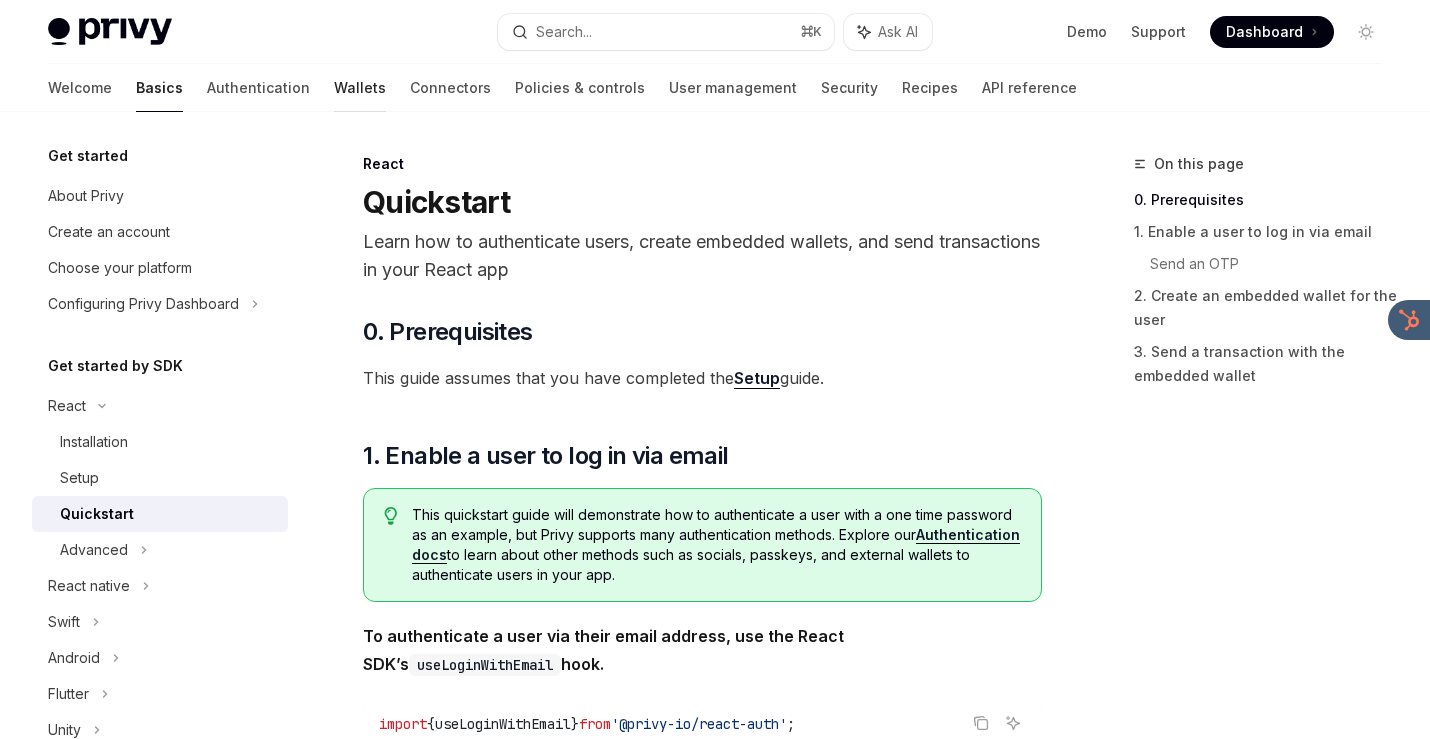 click on "Wallets" at bounding box center (360, 88) 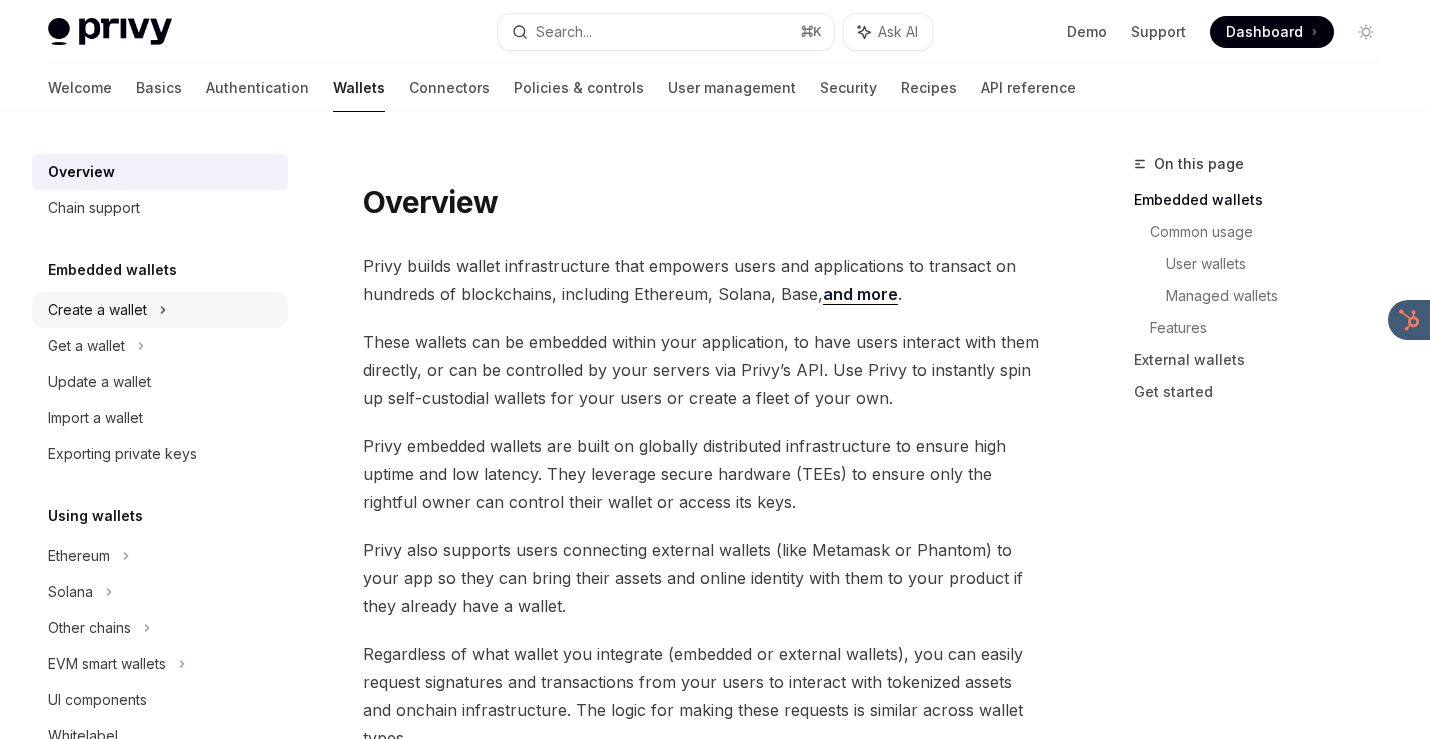 click on "Create a wallet" at bounding box center [160, 310] 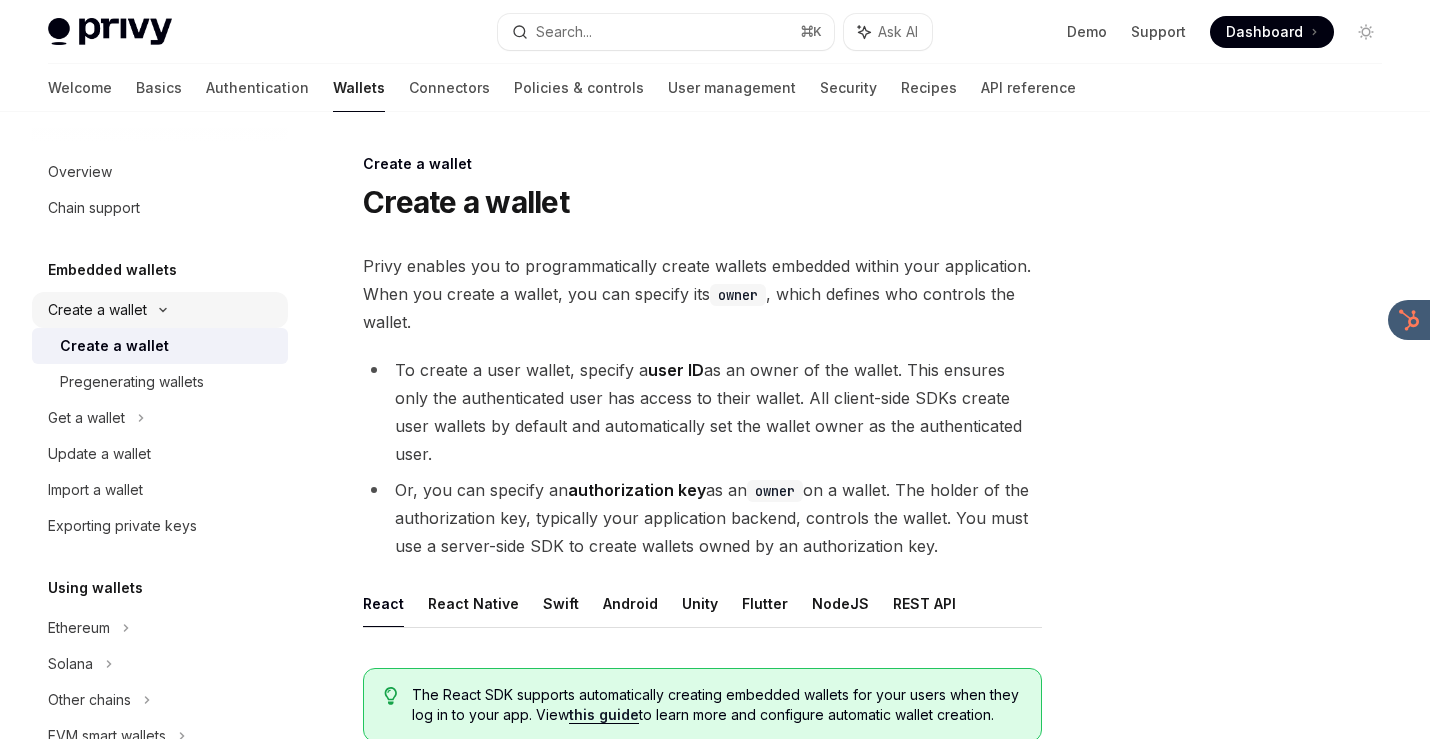 click on "Create a wallet" at bounding box center (160, 310) 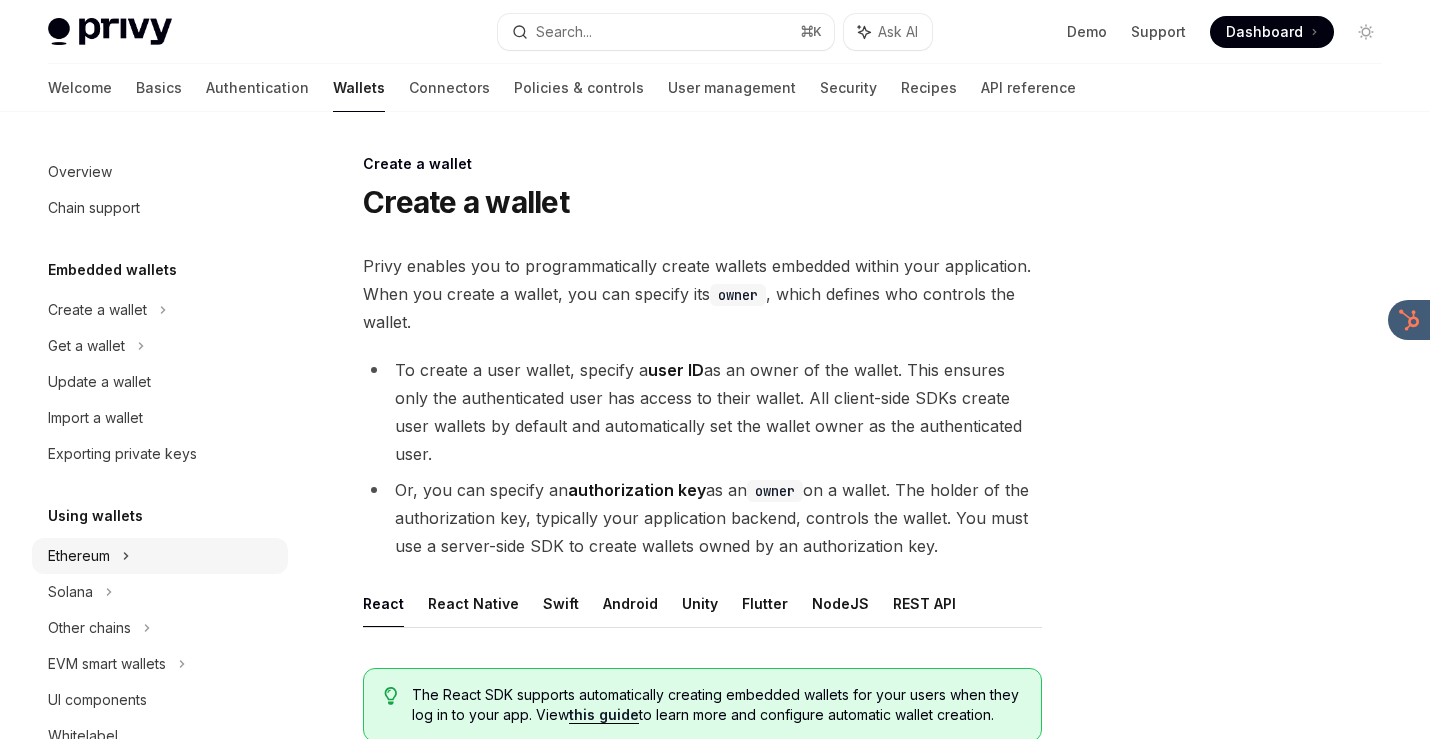click on "Ethereum" at bounding box center [97, 310] 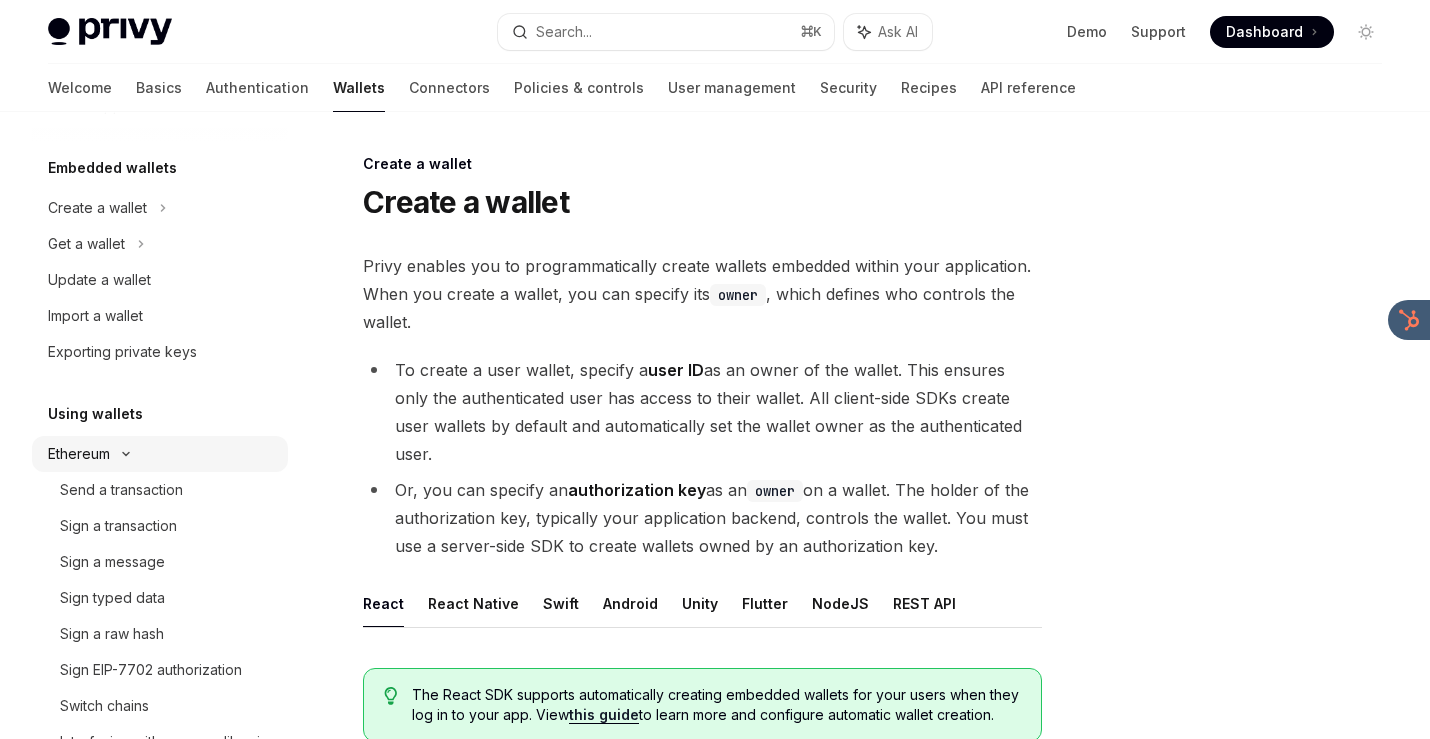 scroll, scrollTop: 166, scrollLeft: 0, axis: vertical 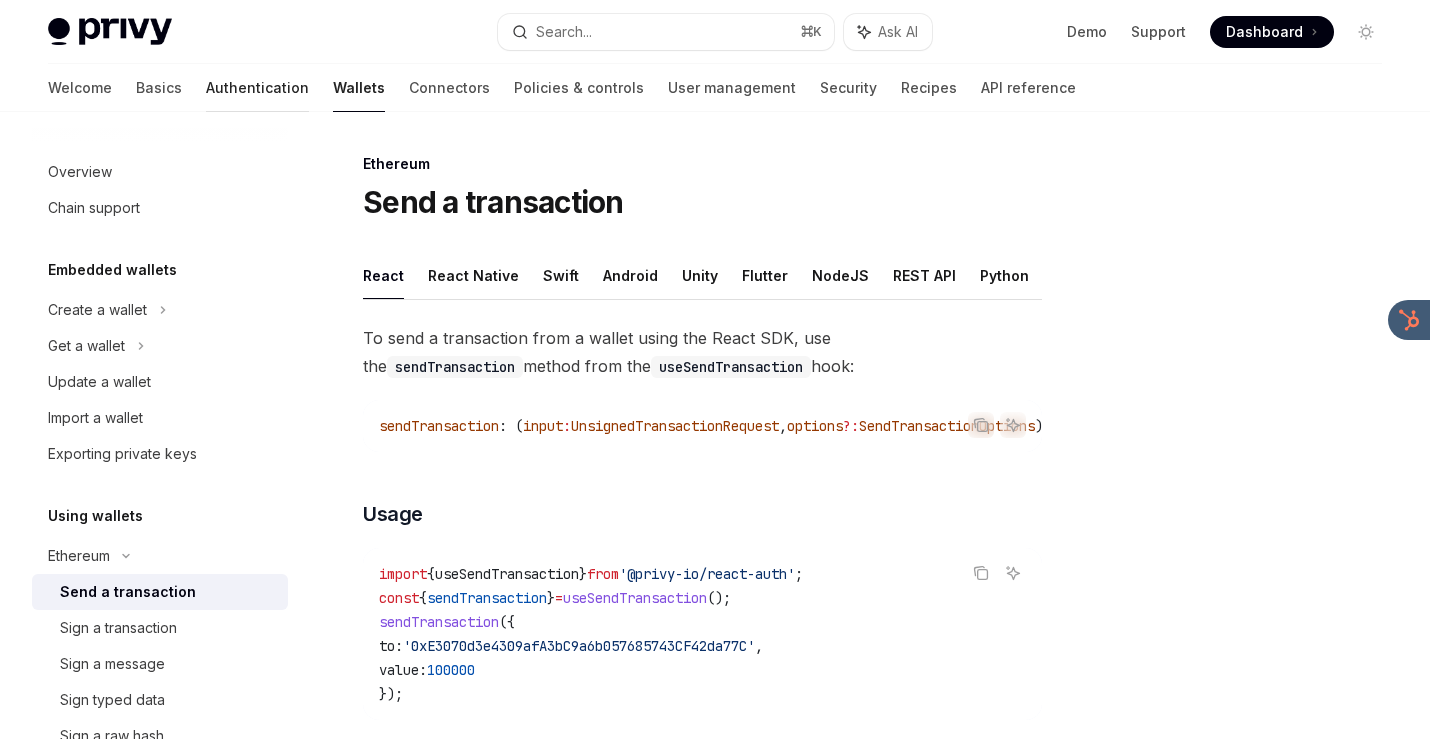 click on "Authentication" at bounding box center [257, 88] 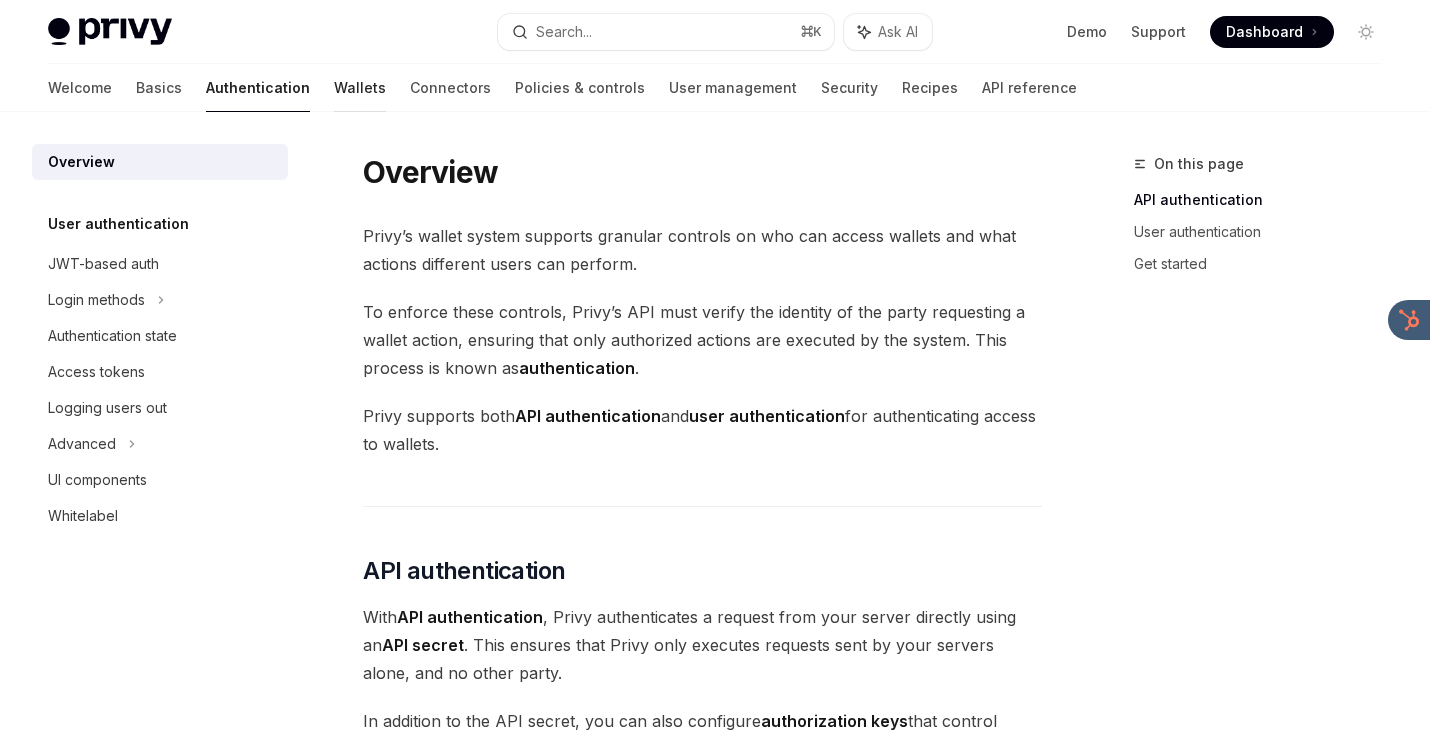 click on "Wallets" at bounding box center (360, 88) 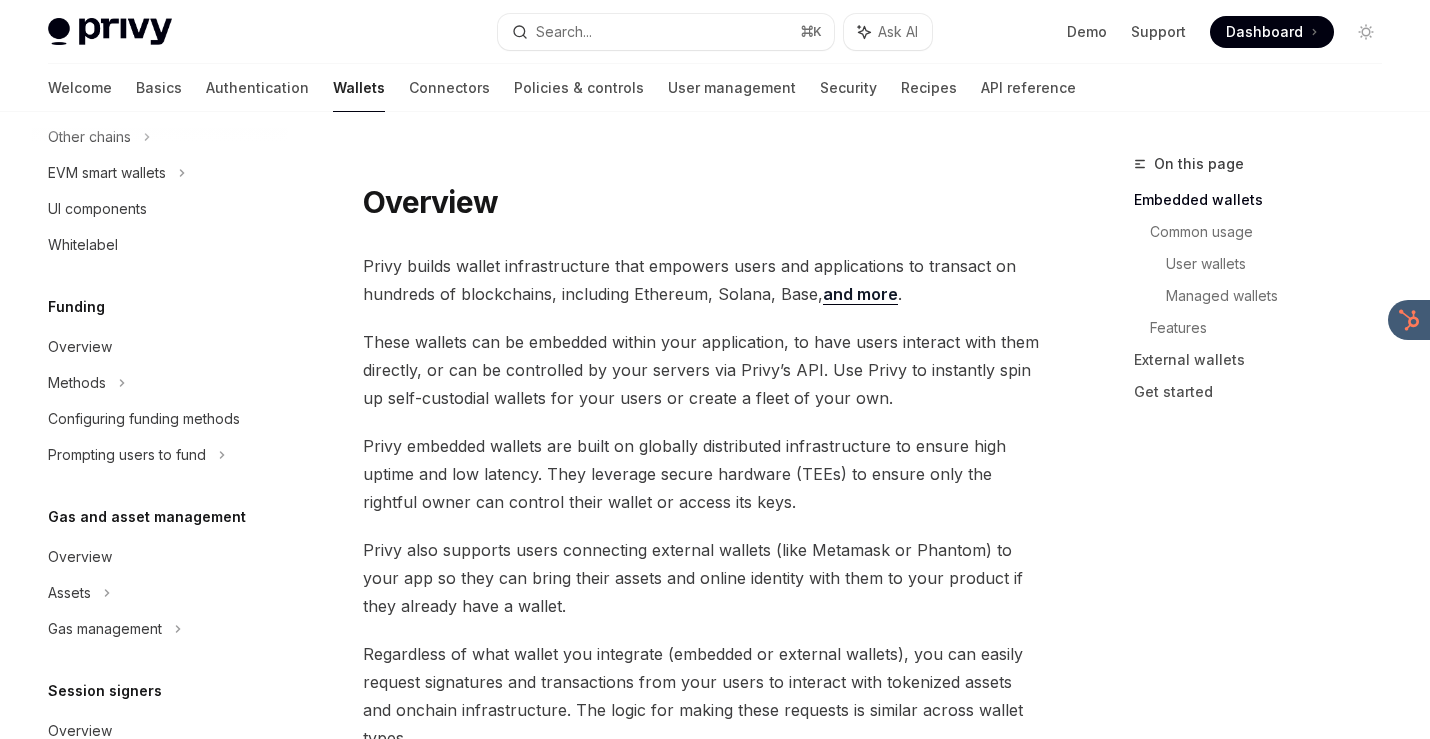 scroll, scrollTop: 517, scrollLeft: 0, axis: vertical 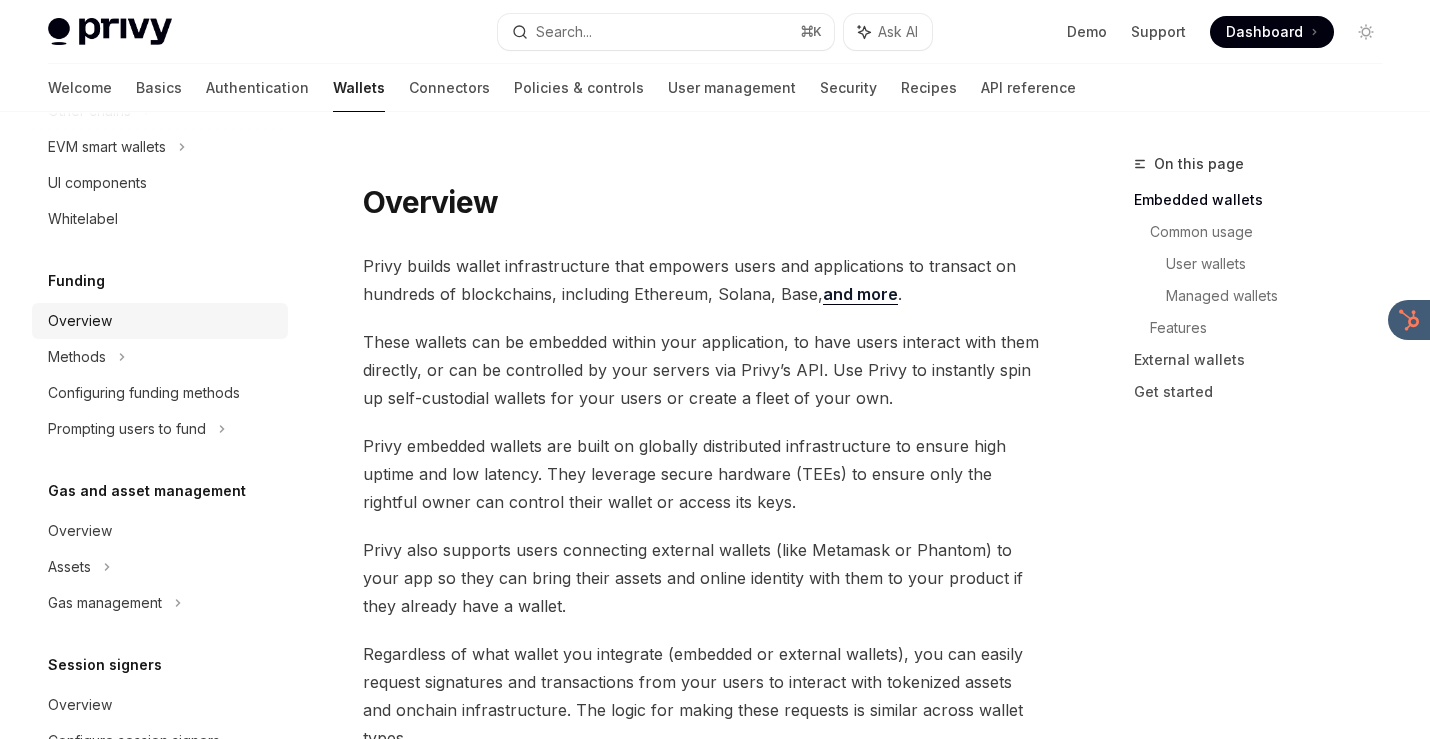 click on "Overview" at bounding box center [162, 321] 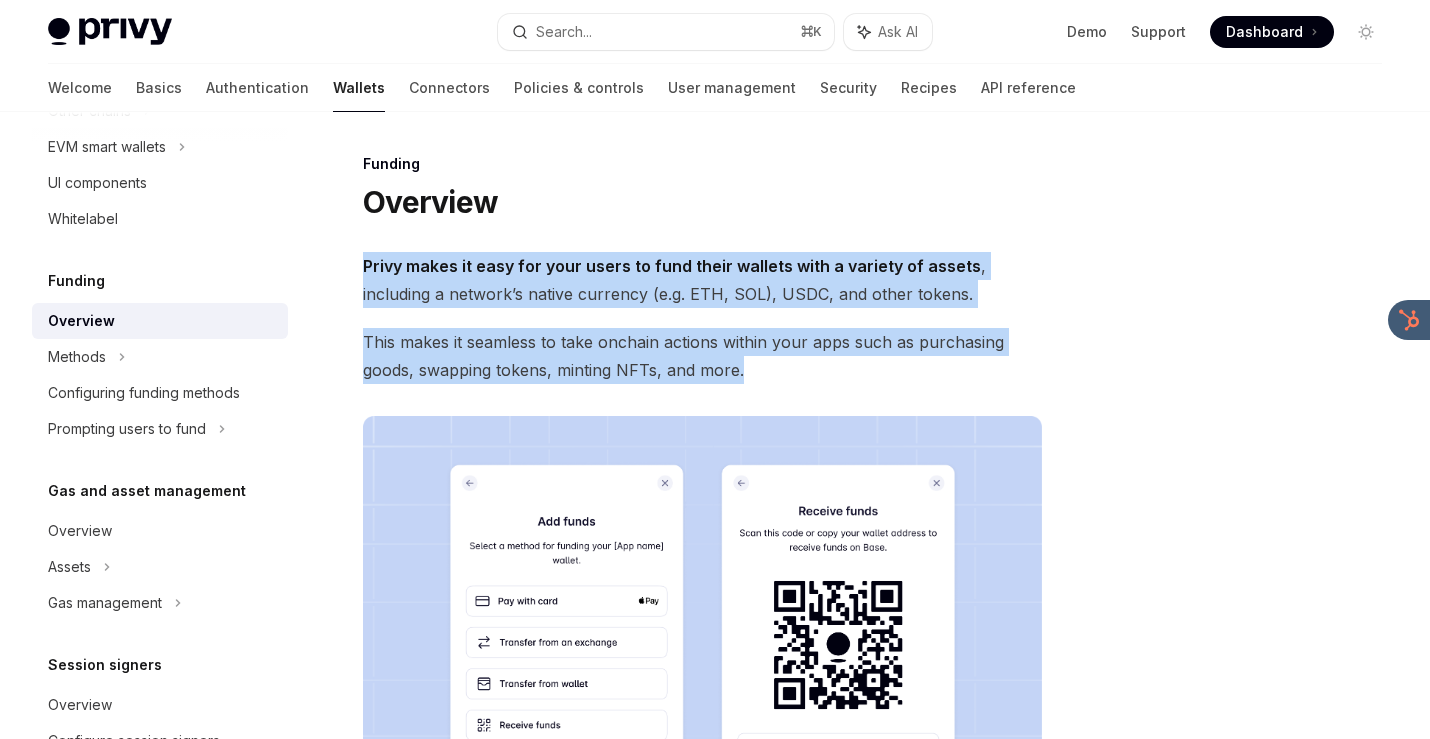 drag, startPoint x: 990, startPoint y: 216, endPoint x: 936, endPoint y: 371, distance: 164.13713 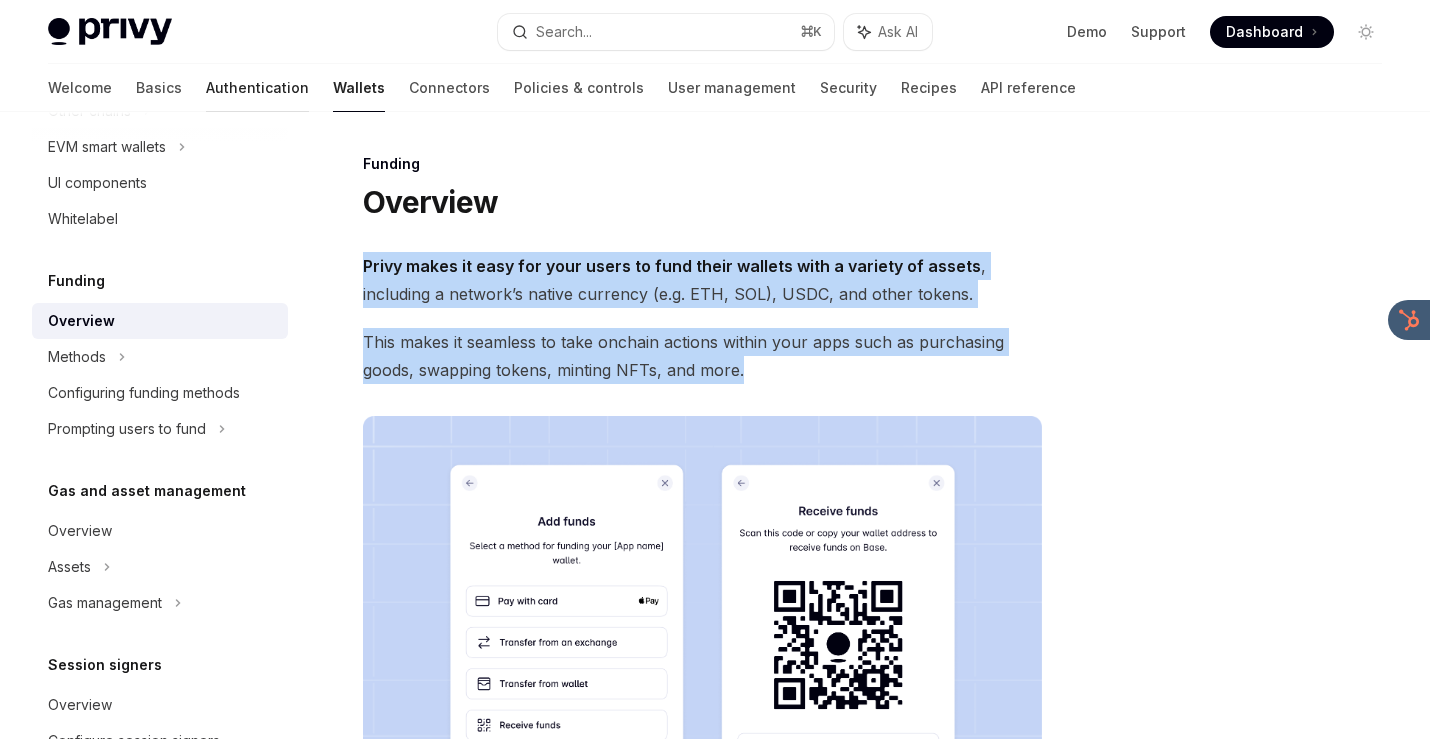 click on "Authentication" at bounding box center [257, 88] 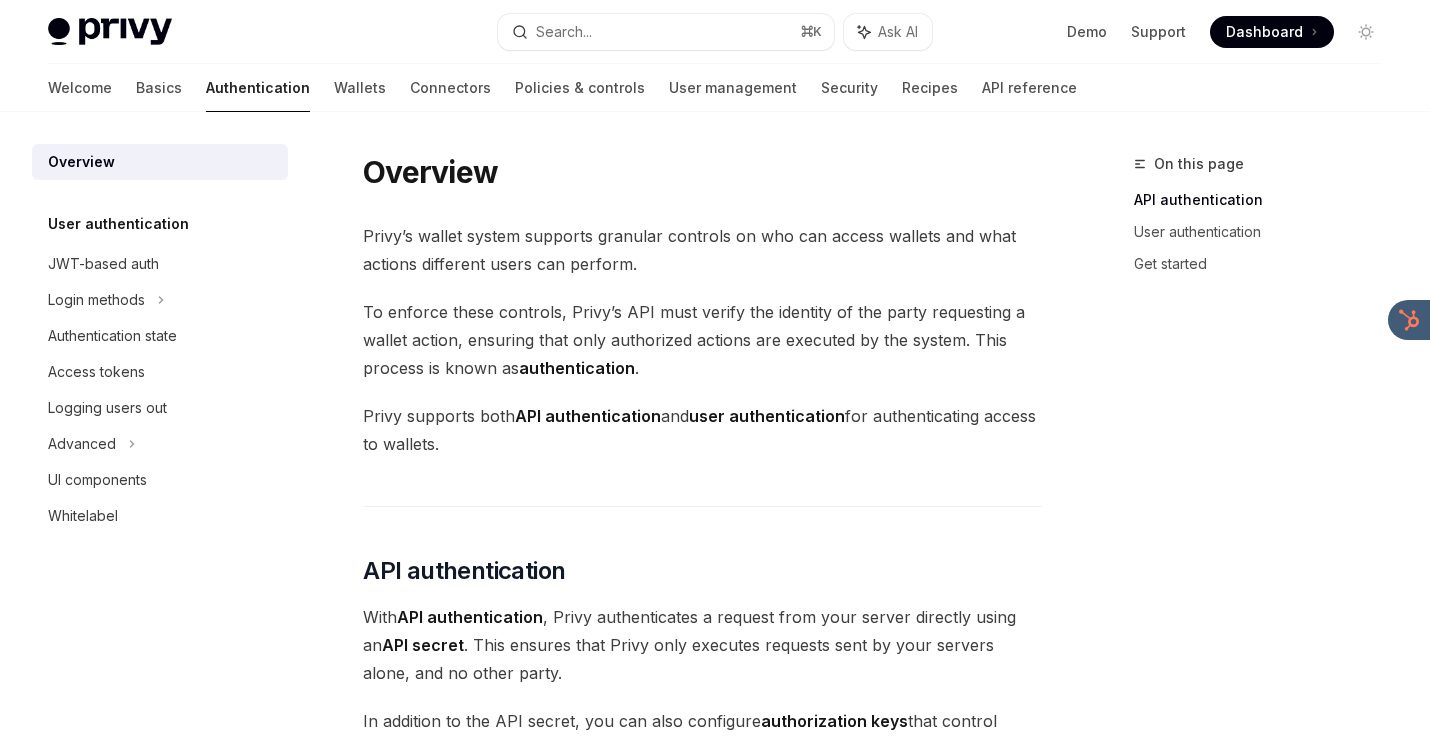 scroll, scrollTop: 0, scrollLeft: 0, axis: both 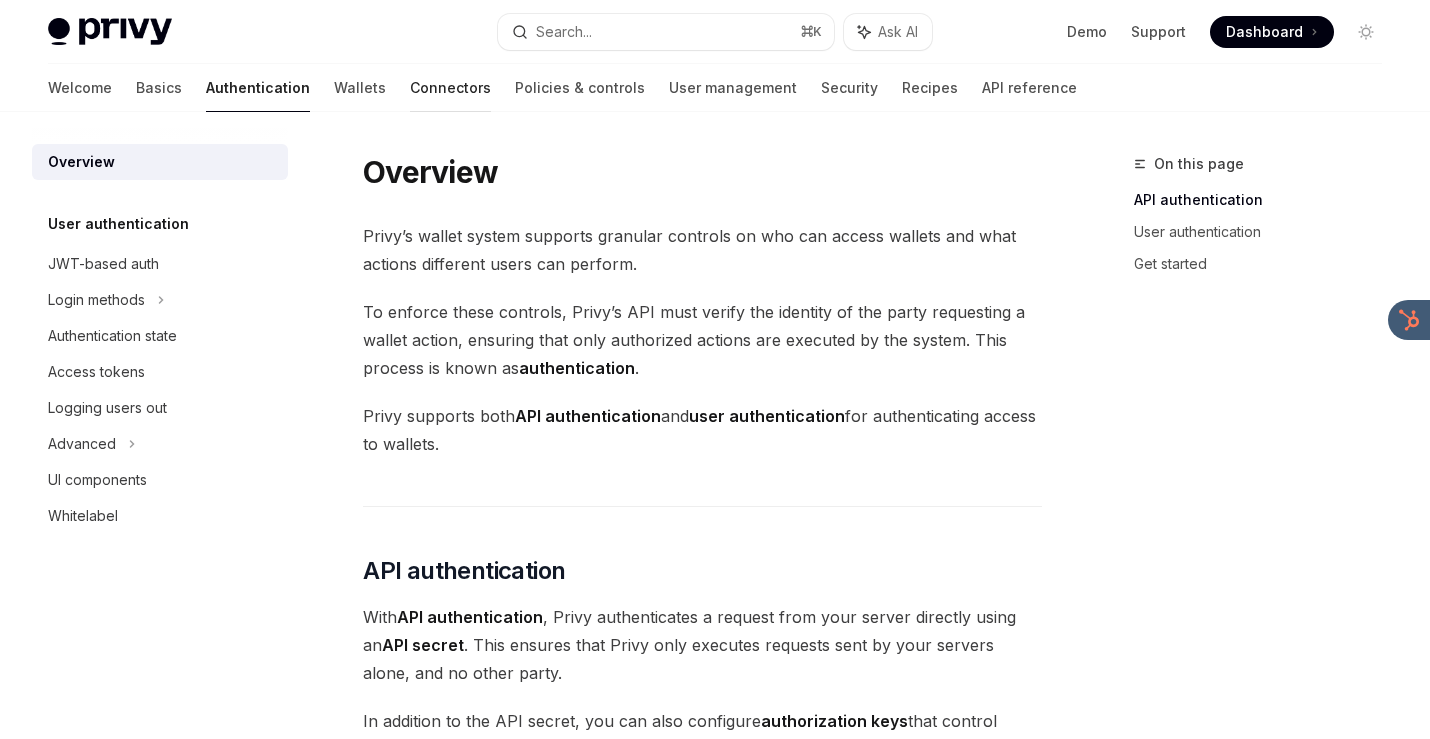 click on "Connectors" at bounding box center [450, 88] 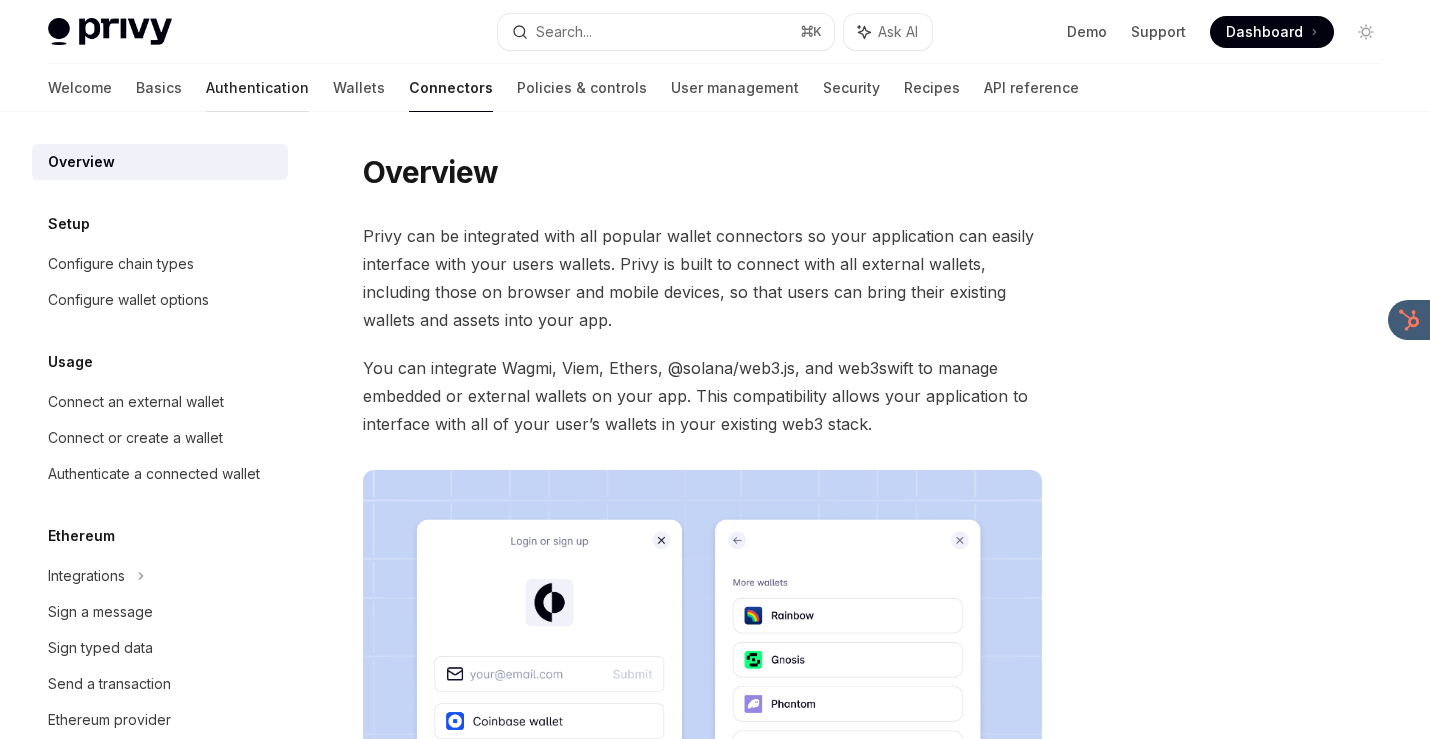 click on "Authentication" at bounding box center (257, 88) 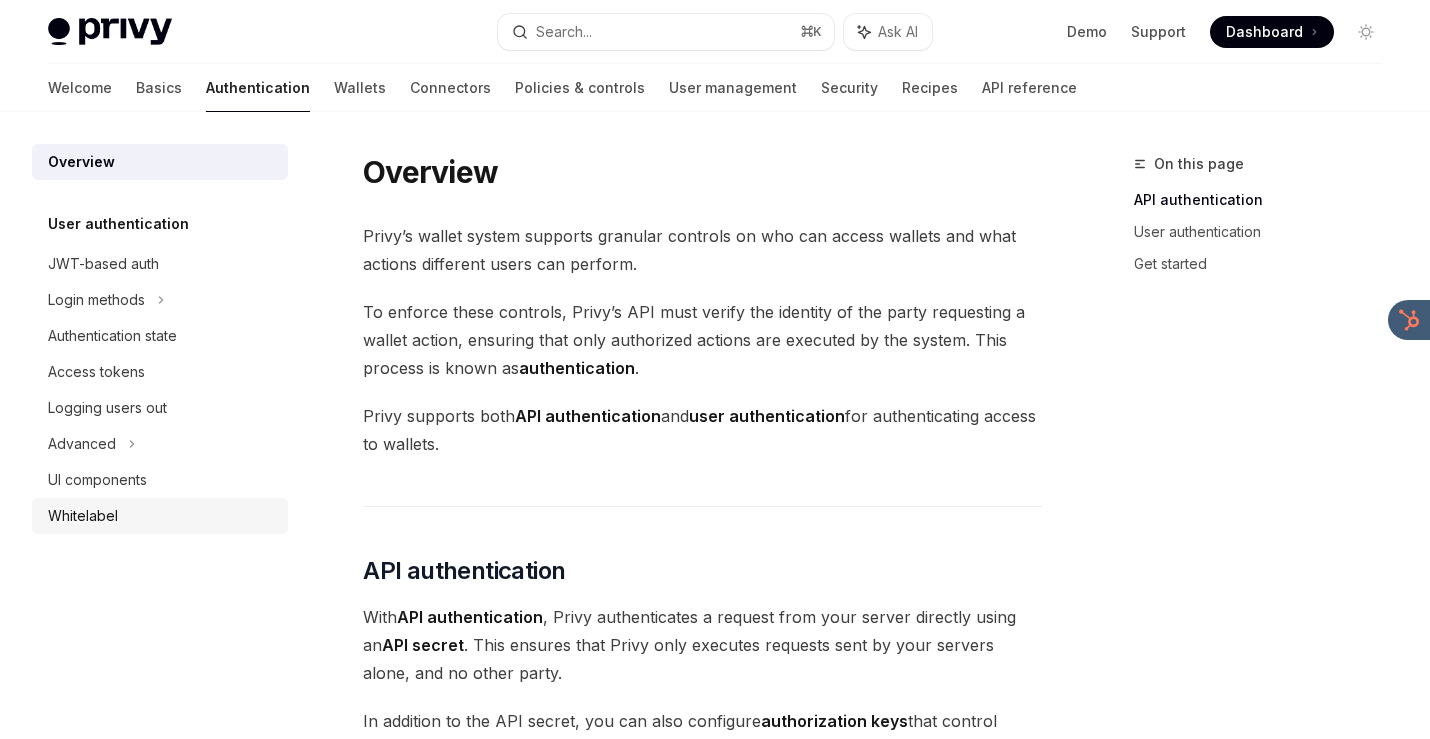 click on "Whitelabel" at bounding box center [83, 516] 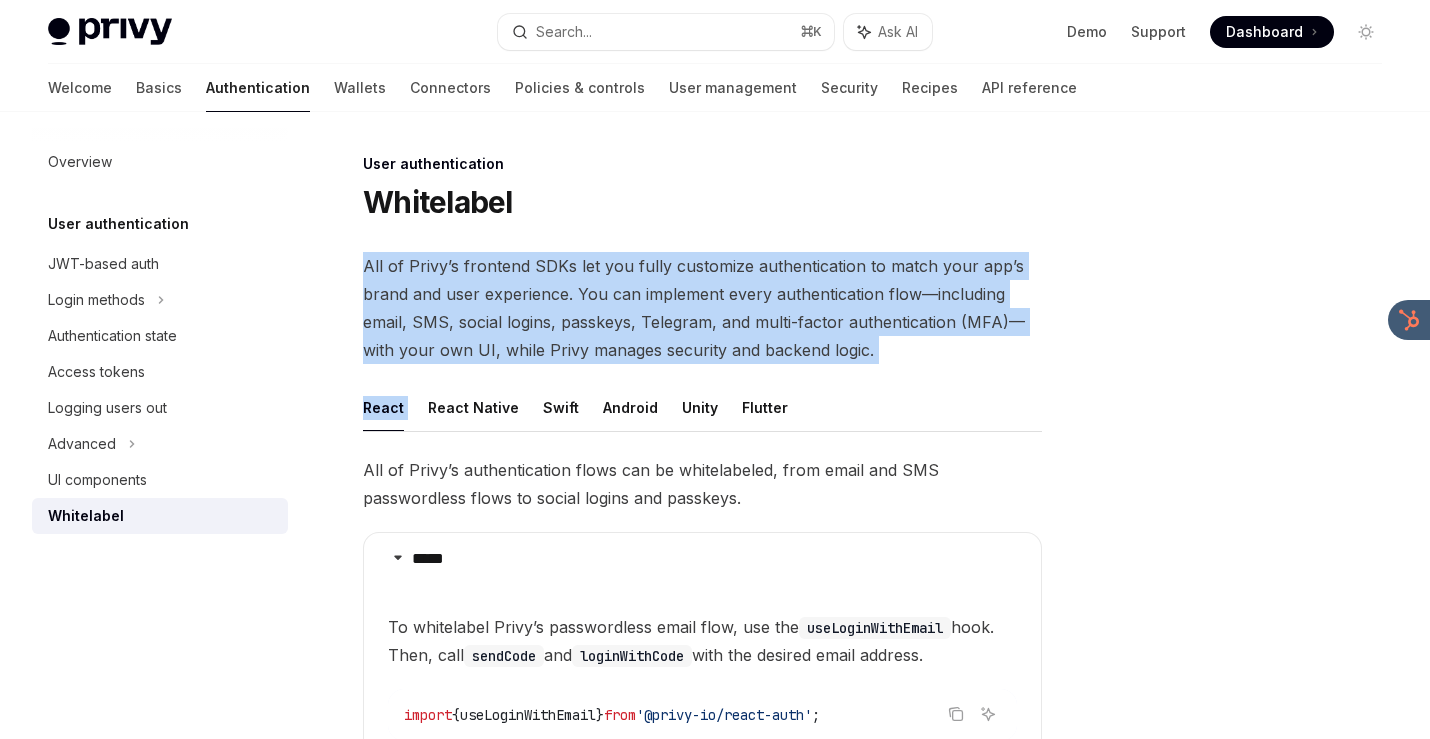 drag, startPoint x: 466, startPoint y: 224, endPoint x: 428, endPoint y: 365, distance: 146.03082 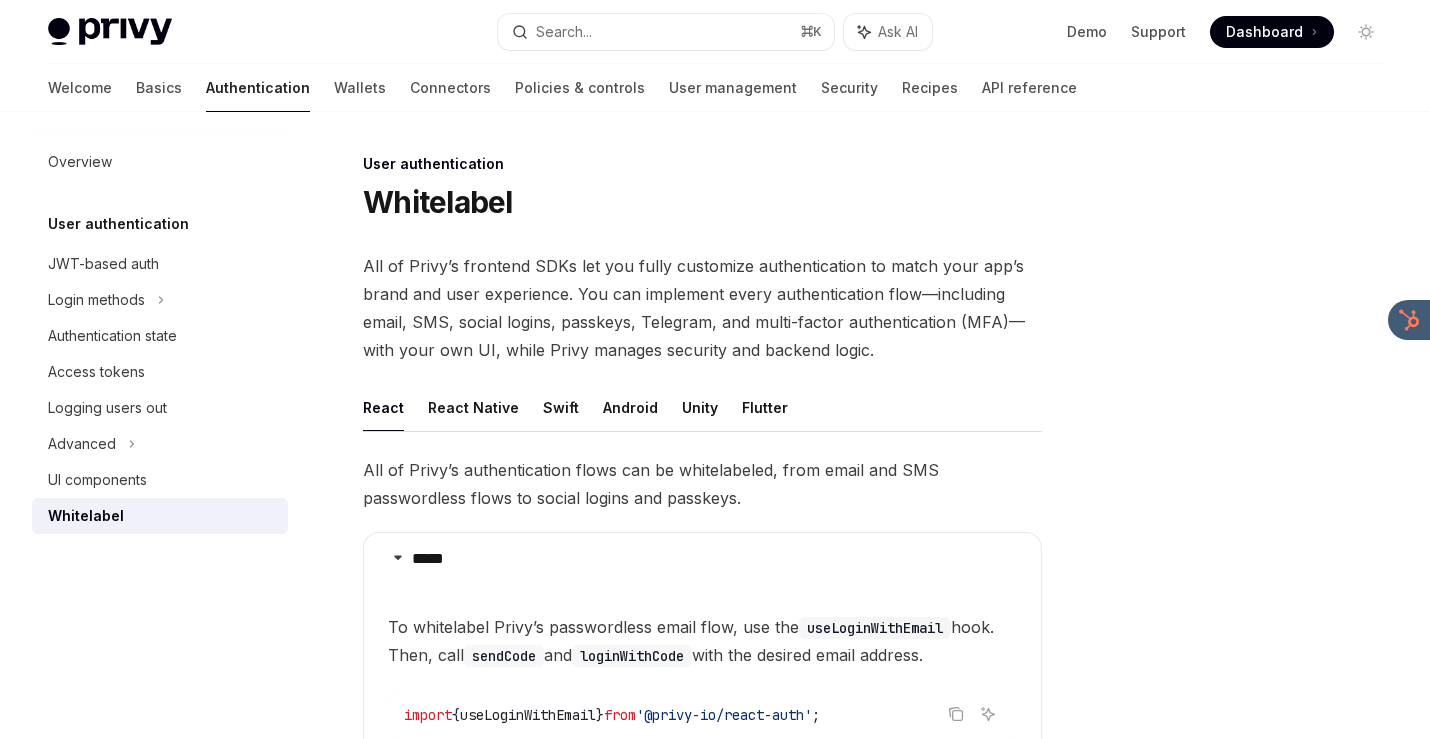 click on "All of Privy’s frontend SDKs let you fully customize authentication to match your app’s brand and user experience. You can implement every authentication flow—including email, SMS, social logins, passkeys, Telegram, and multi-factor authentication (MFA)—with your own UI, while Privy manages security and backend logic." at bounding box center (702, 308) 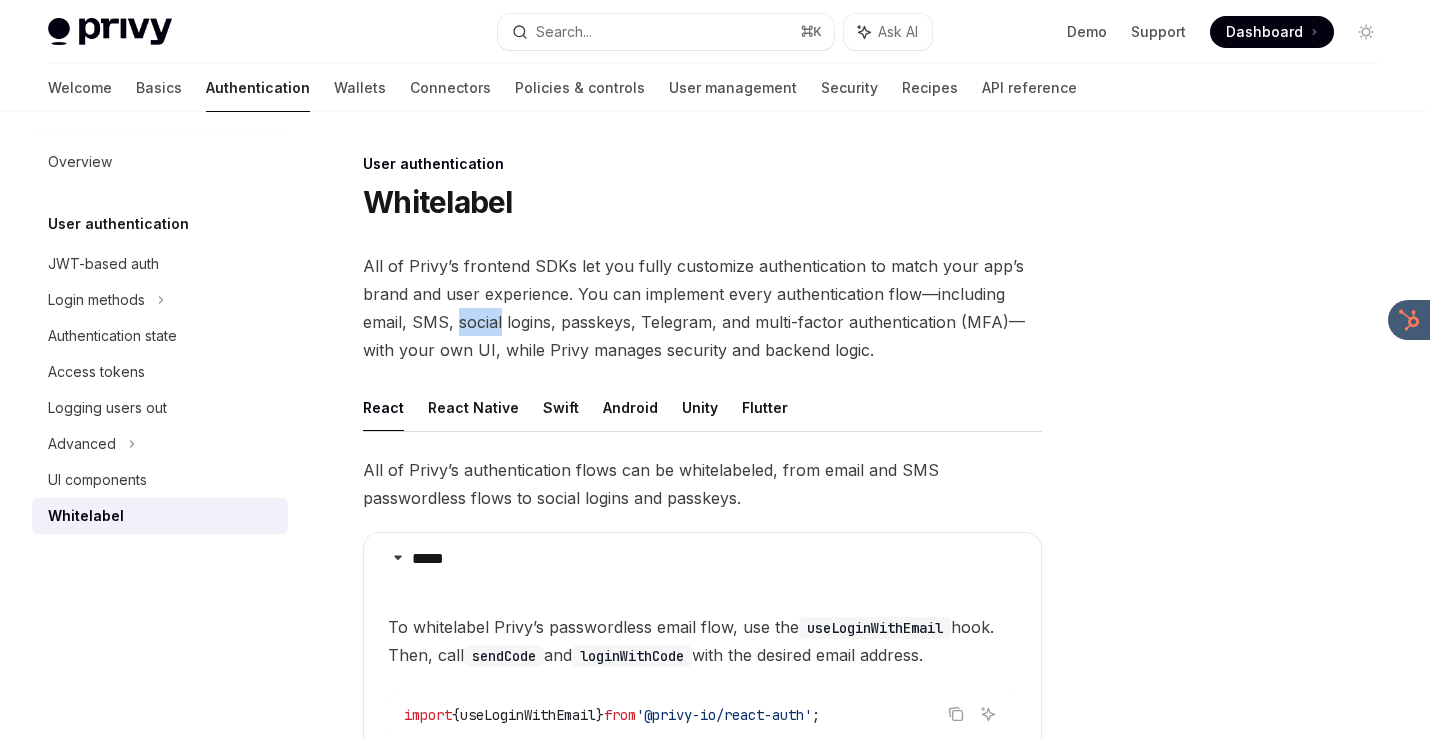 click on "All of Privy’s frontend SDKs let you fully customize authentication to match your app’s brand and user experience. You can implement every authentication flow—including email, SMS, social logins, passkeys, Telegram, and multi-factor authentication (MFA)—with your own UI, while Privy manages security and backend logic." at bounding box center (702, 308) 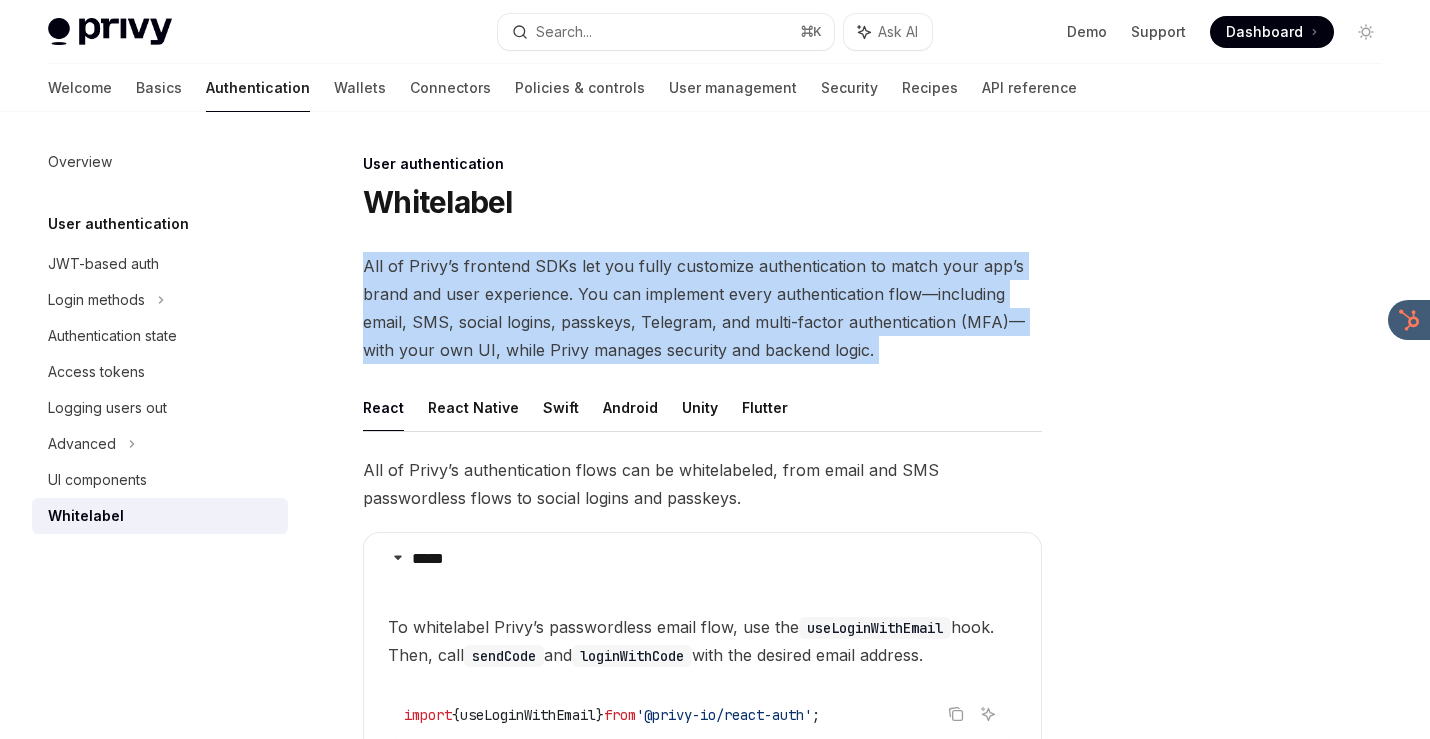 click on "All of Privy’s frontend SDKs let you fully customize authentication to match your app’s brand and user experience. You can implement every authentication flow—including email, SMS, social logins, passkeys, Telegram, and multi-factor authentication (MFA)—with your own UI, while Privy manages security and backend logic." at bounding box center (702, 308) 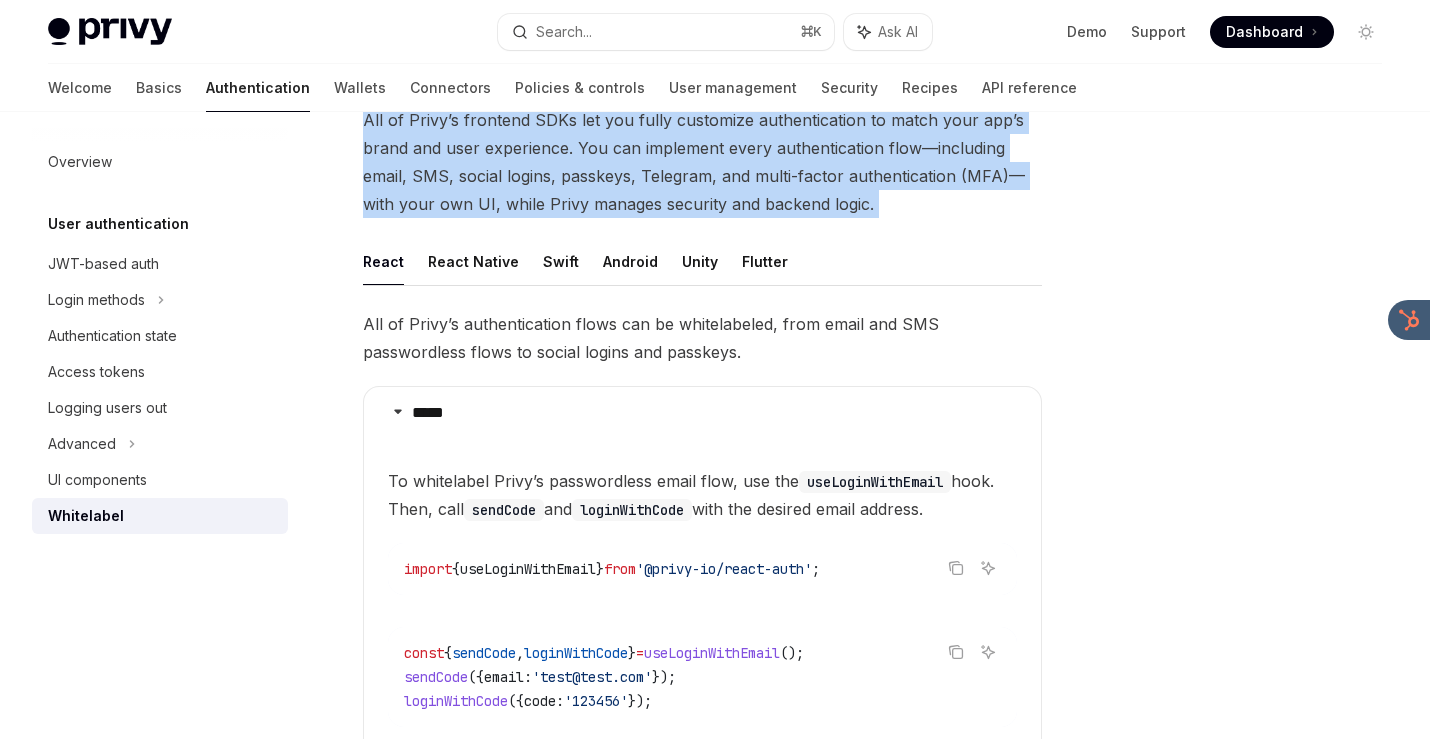 scroll, scrollTop: 153, scrollLeft: 0, axis: vertical 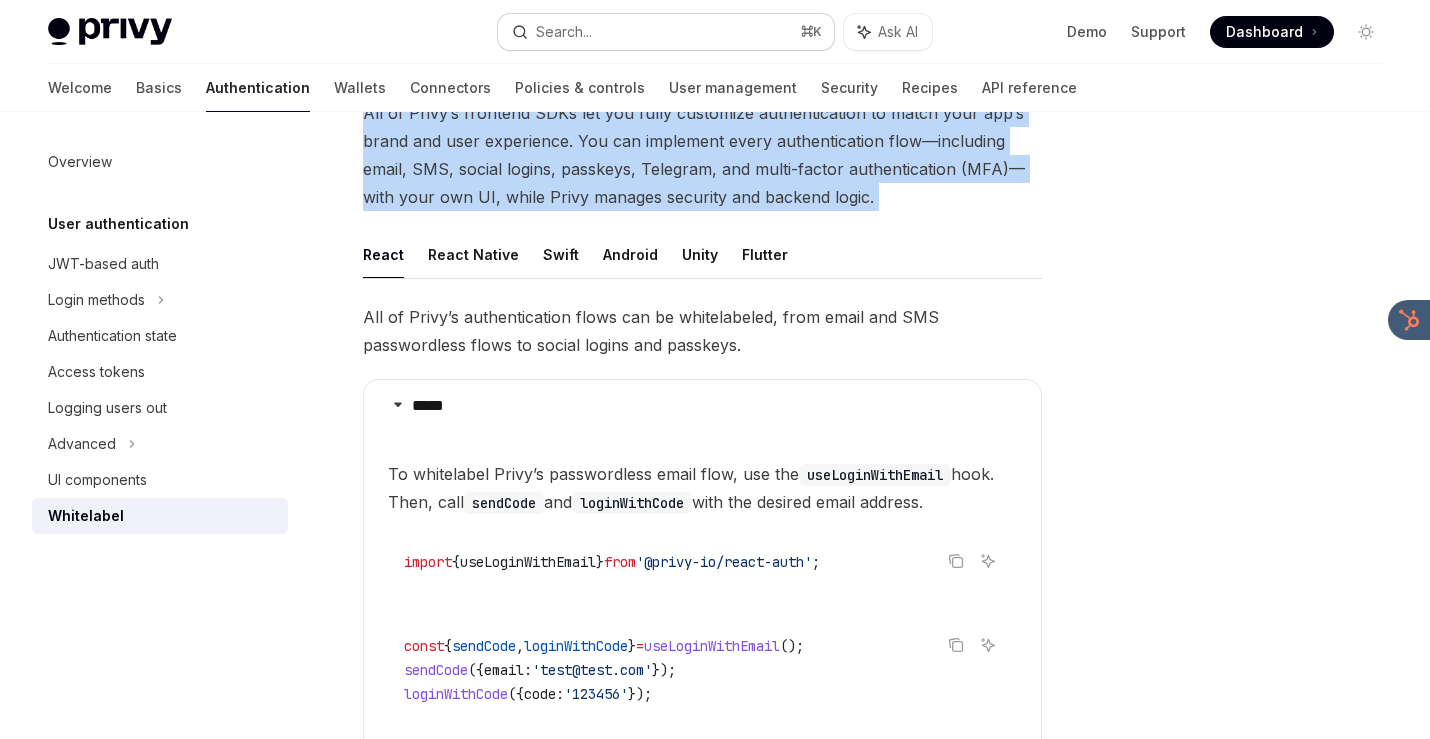 click on "Search... ⌘ K" at bounding box center [666, 32] 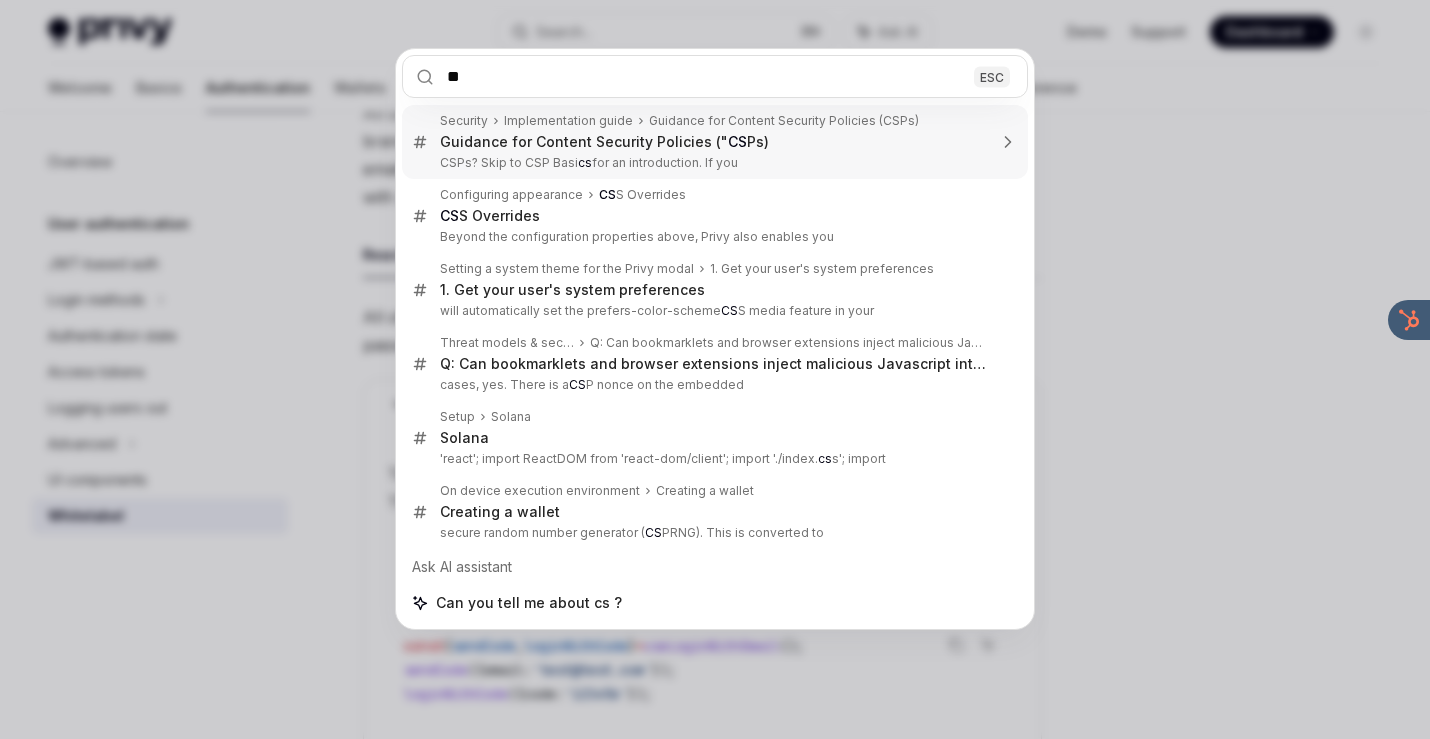 type on "***" 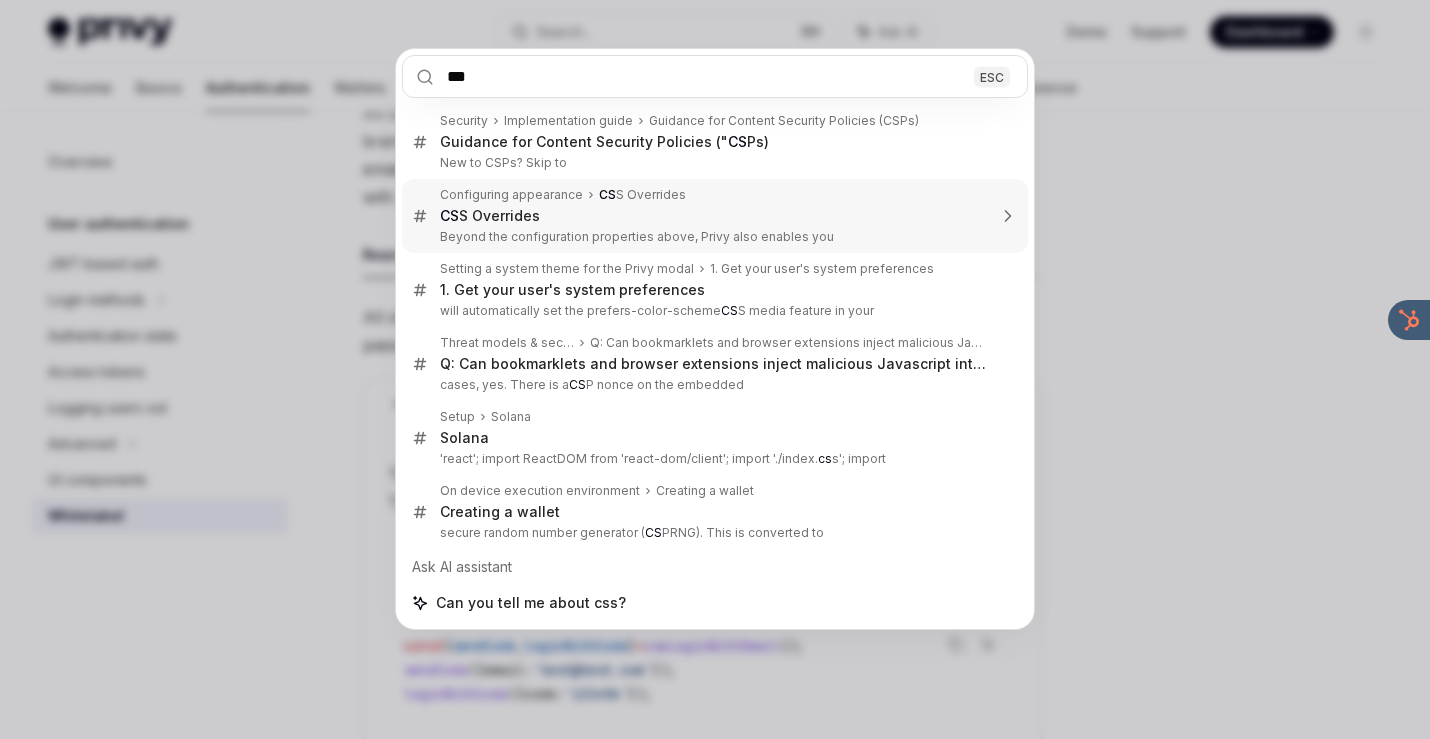 click on "CS S Overrides" at bounding box center (713, 216) 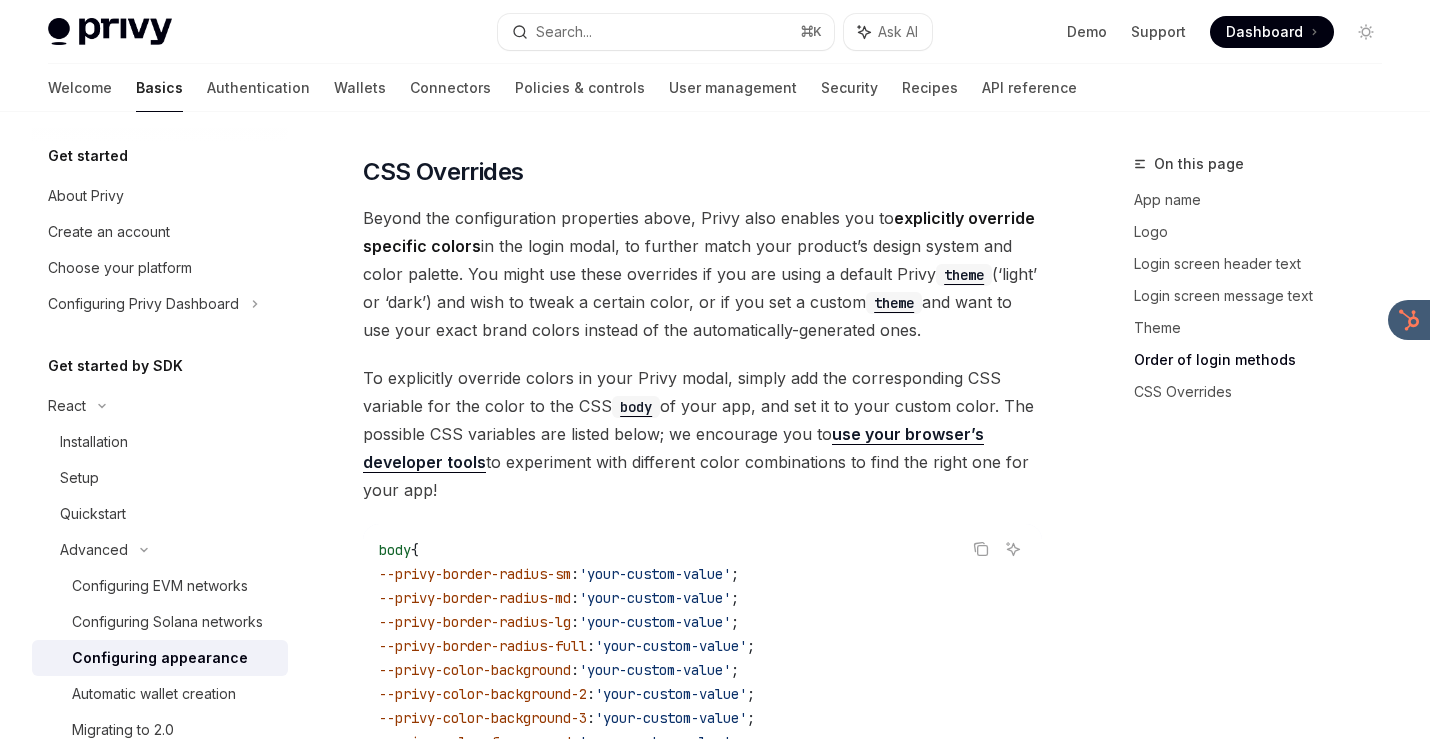 scroll, scrollTop: 4744, scrollLeft: 0, axis: vertical 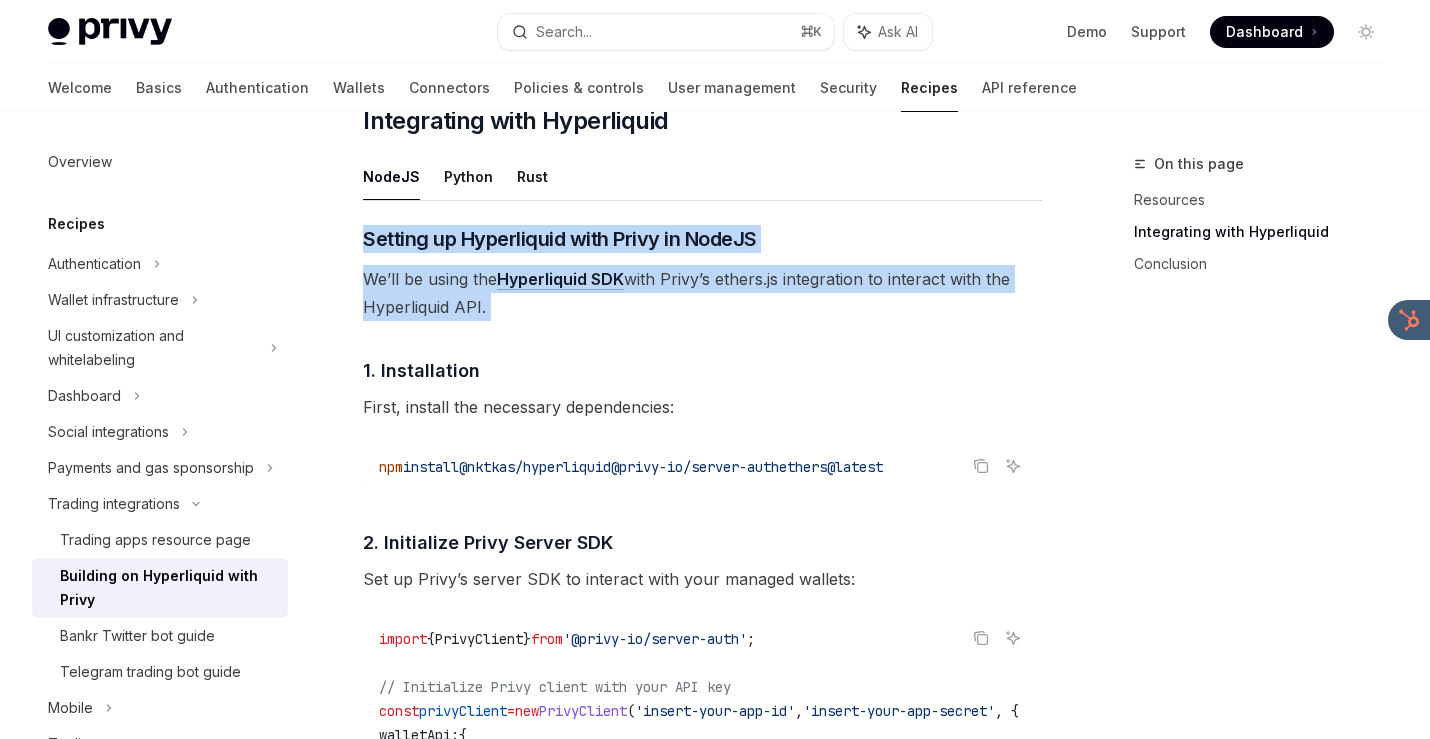 drag, startPoint x: 743, startPoint y: 320, endPoint x: 765, endPoint y: 185, distance: 136.78085 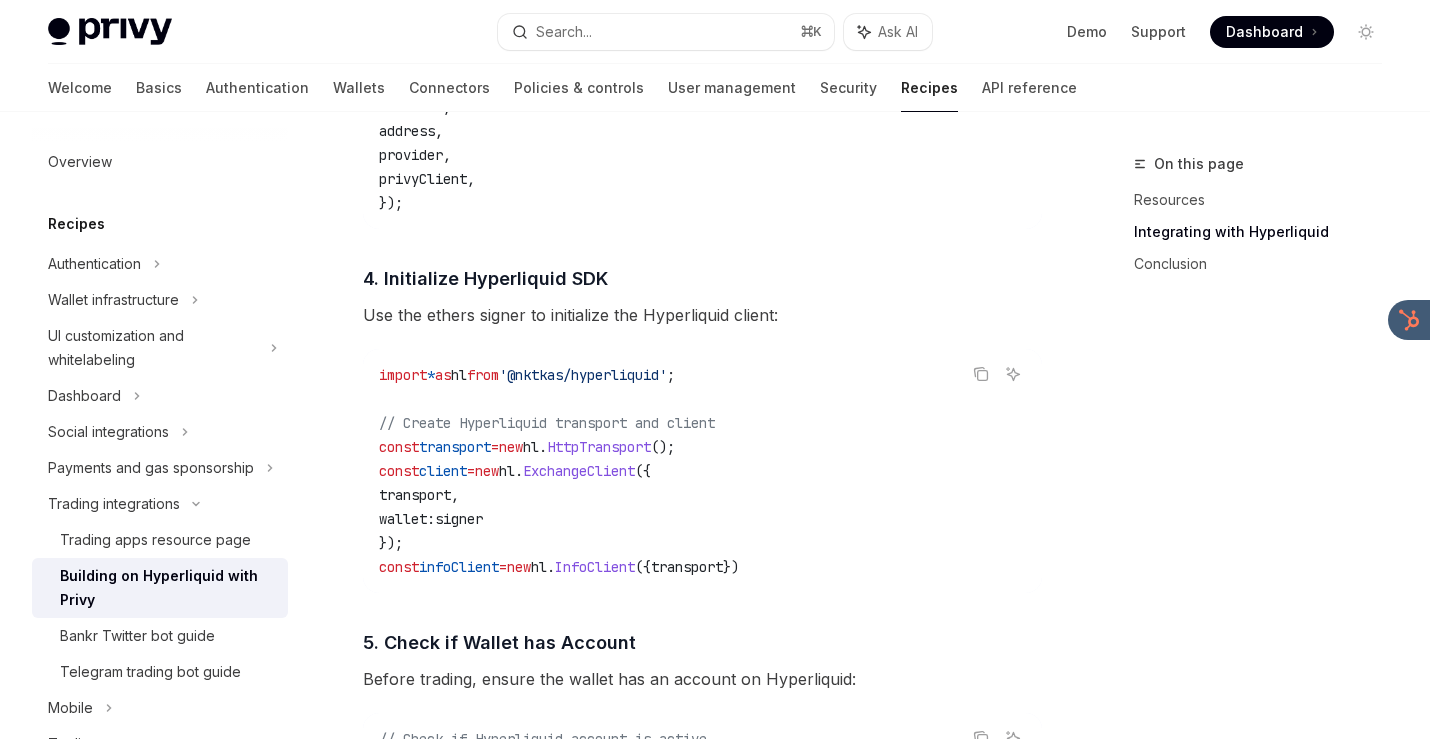 scroll, scrollTop: 1936, scrollLeft: 0, axis: vertical 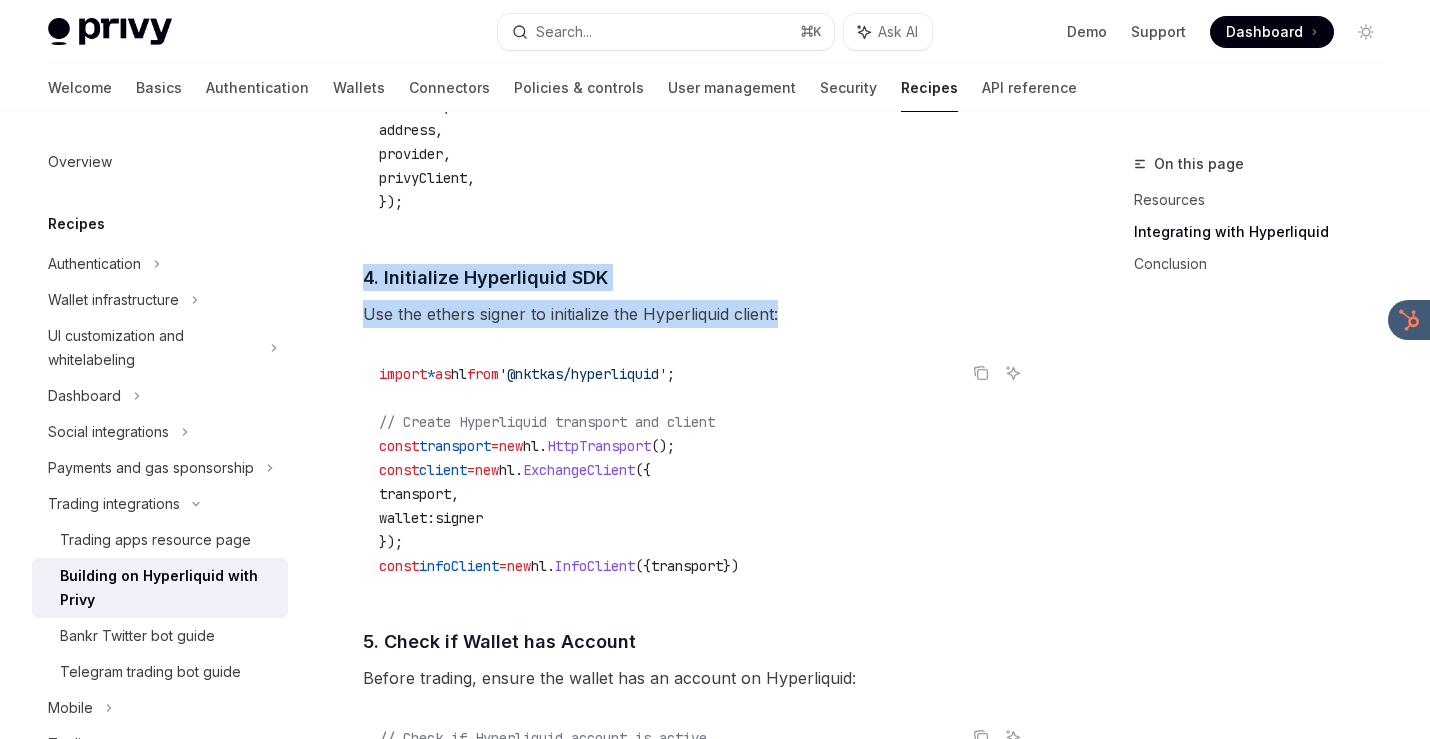 drag, startPoint x: 801, startPoint y: 238, endPoint x: 802, endPoint y: 335, distance: 97.00516 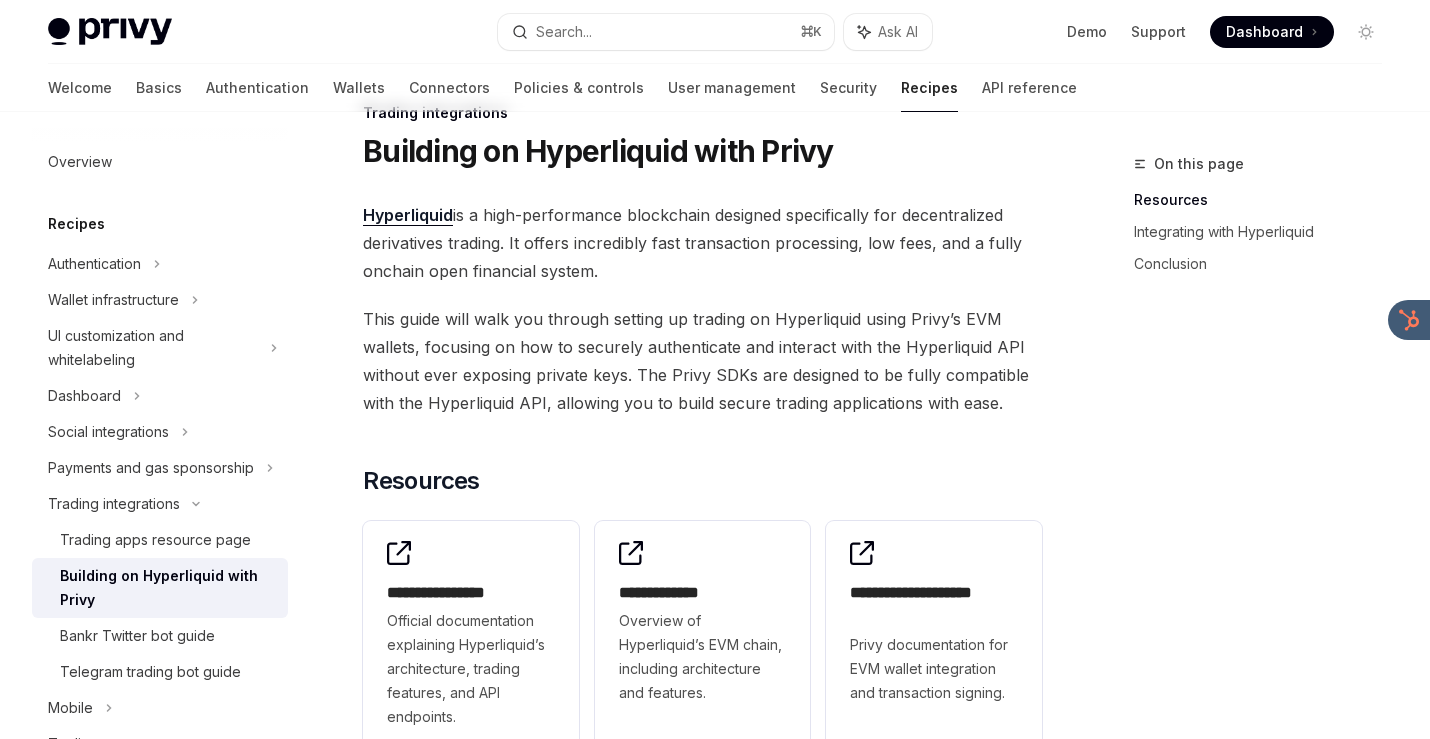 scroll, scrollTop: 0, scrollLeft: 0, axis: both 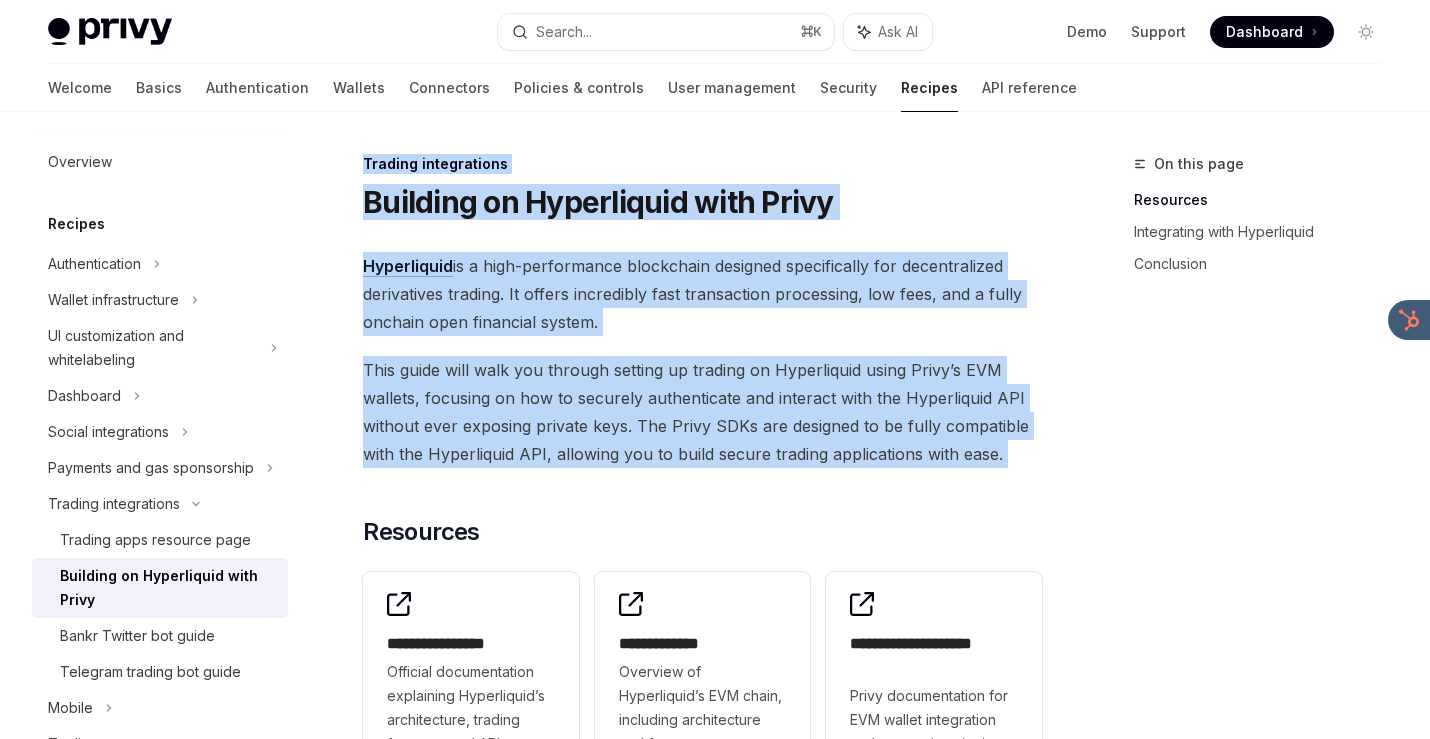 drag, startPoint x: 842, startPoint y: 141, endPoint x: 734, endPoint y: 474, distance: 350.0757 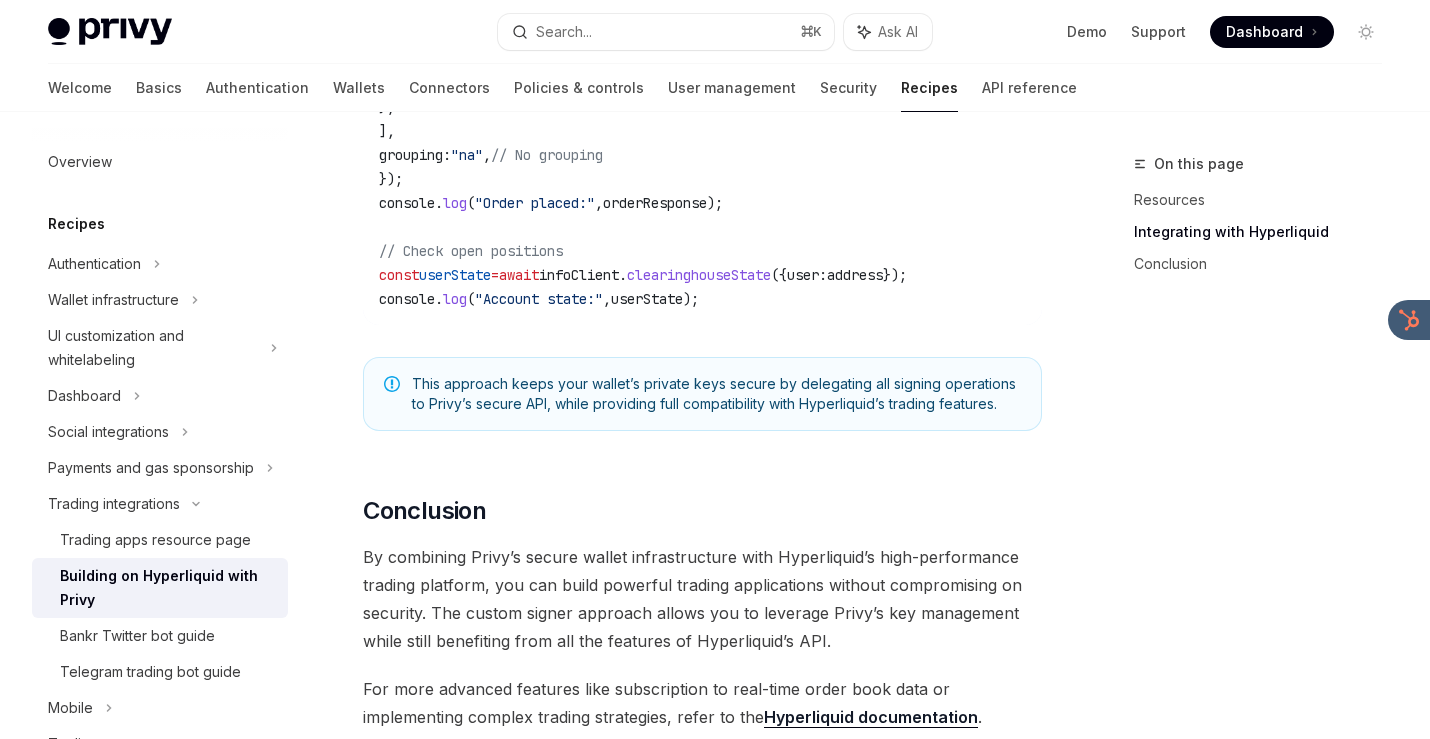 scroll, scrollTop: 3824, scrollLeft: 0, axis: vertical 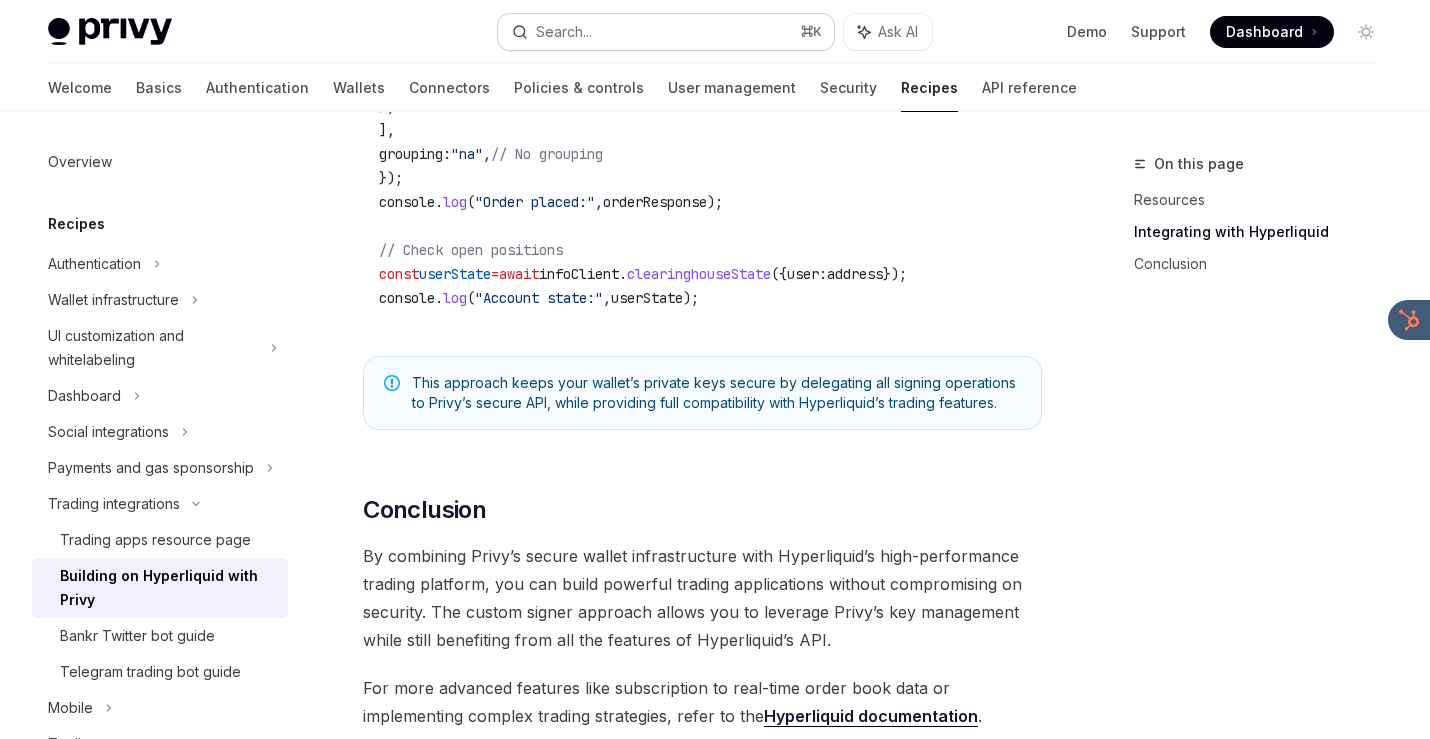 click on "Search... ⌘ K" at bounding box center (666, 32) 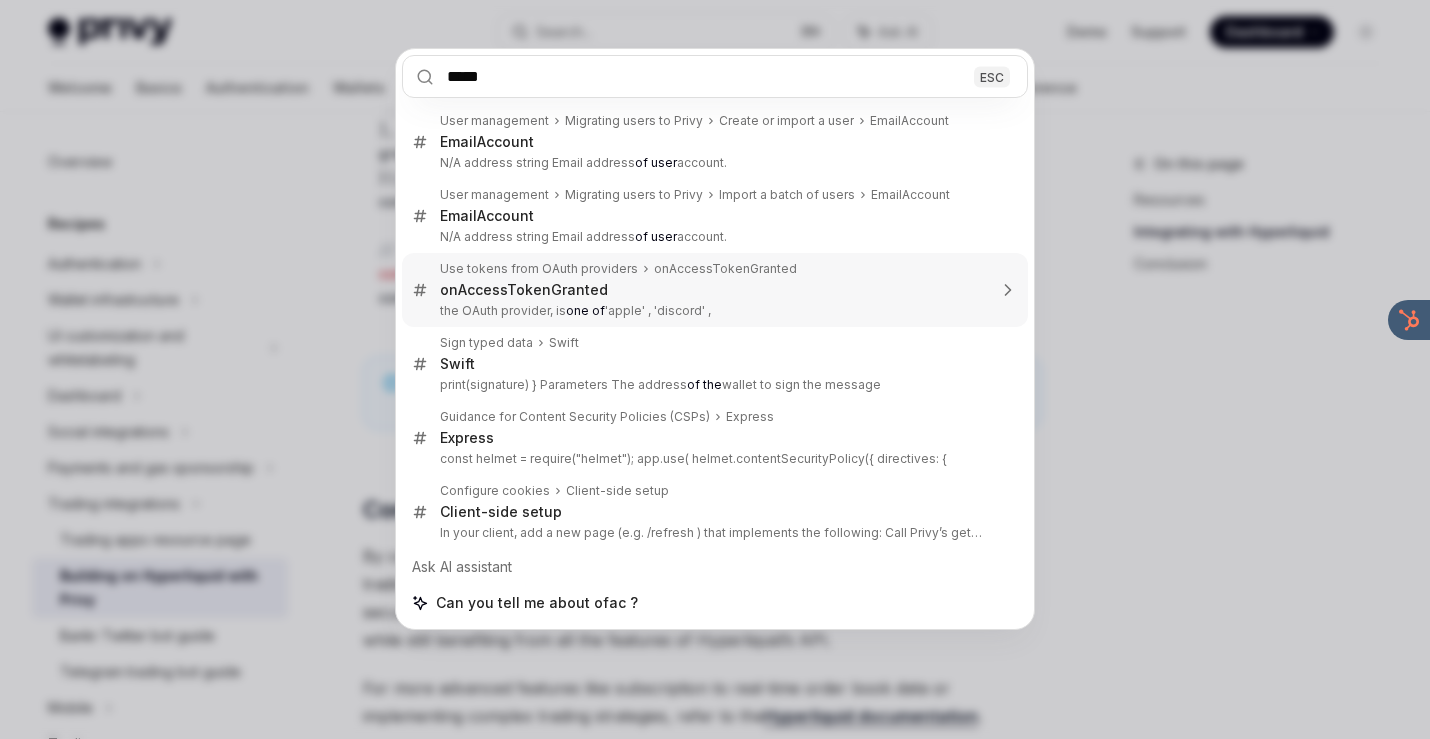 type on "****" 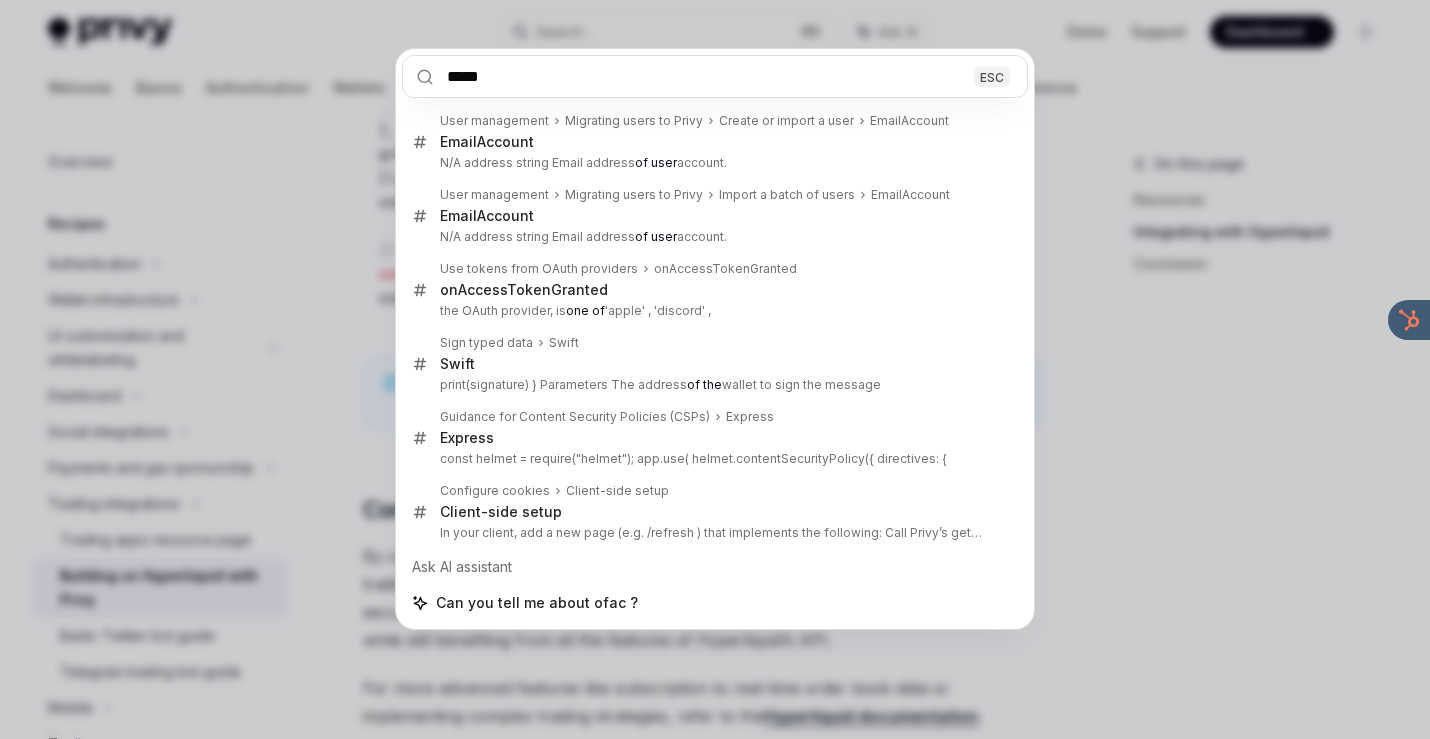 click on "**** ESC User management Migrating users to Privy Create or import a user EmailAccount EmailAccount N/A address string Email address  of user  account. User management Migrating users to Privy Import a batch of users EmailAccount EmailAccount N/A address string Email address  of user  account. Use tokens from OAuth providers onAccessTokenGranted onAccessTokenGranted the OAuth provider, is  one of  'apple' , 'discord' , Sign typed data Swift Swift print(signature)
} Parameters The address  of the  wallet to sign the message  Guidance for Content Security Policies (CSPs) Express Express const helmet = require("helmet");
app.use(
helmet.contentSecurityPolicy({
directives: {
Configure cookies Client-side setup Client-side setup In your client, add a new page (e.g. /refresh ) that implements the following: Call Privy’s getAcces Ask AI assistant   Can you tell me about ofac ?" at bounding box center (715, 369) 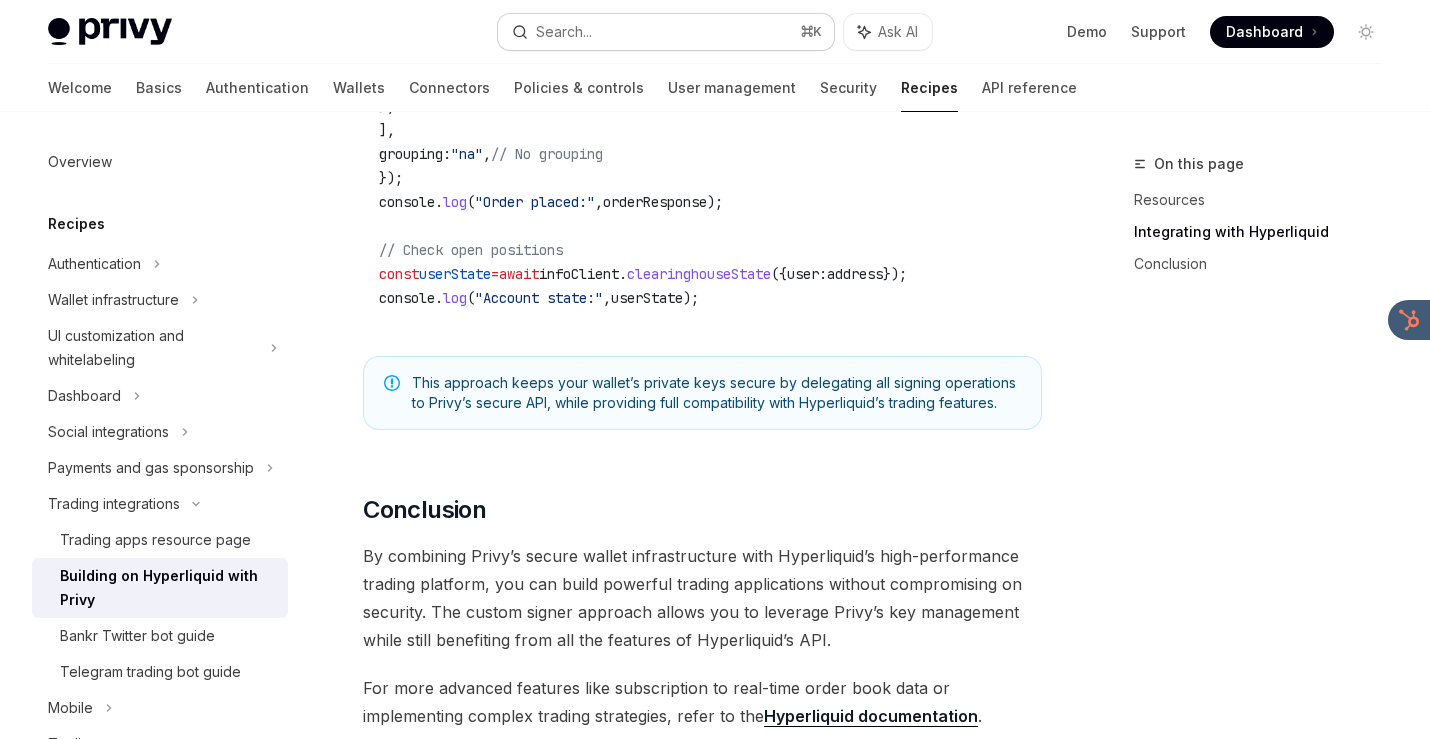click on "Search... ⌘ K" at bounding box center (666, 32) 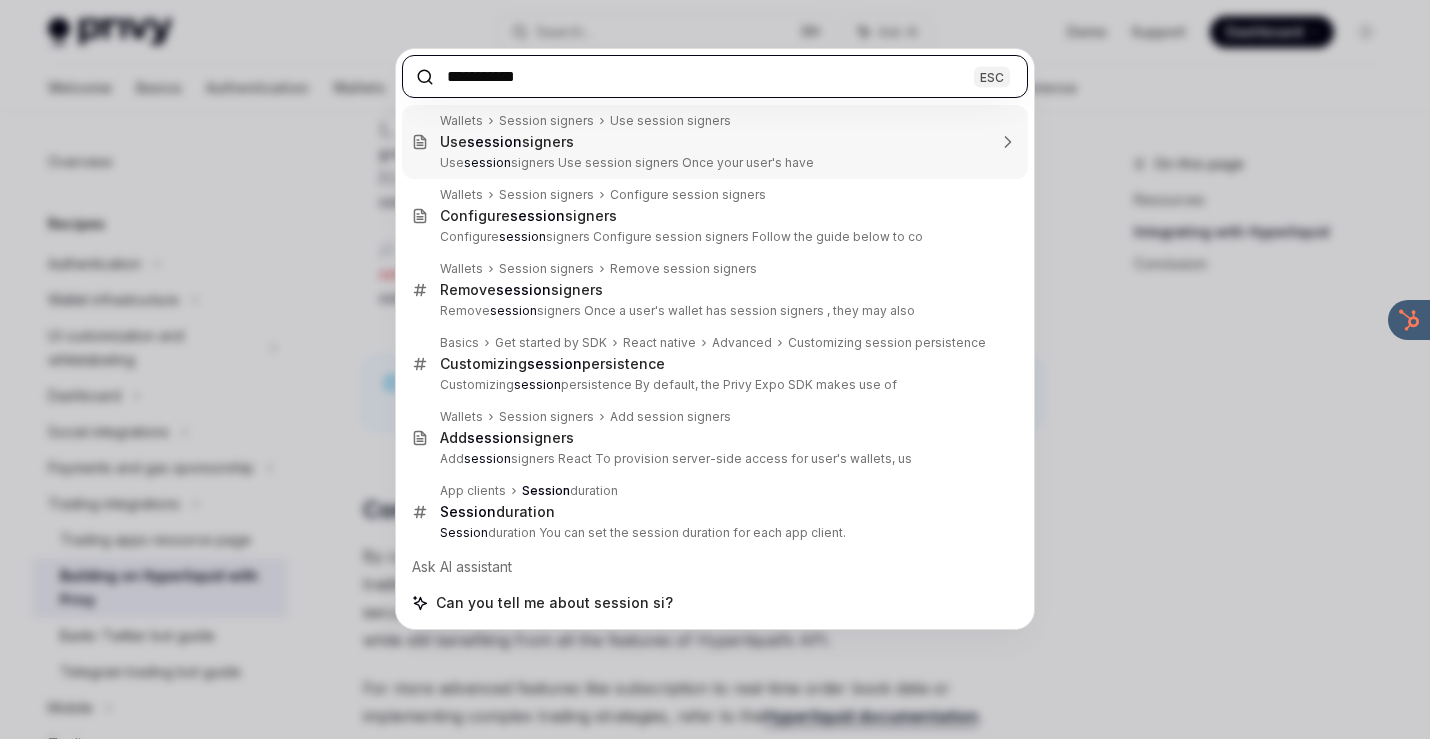 type on "**********" 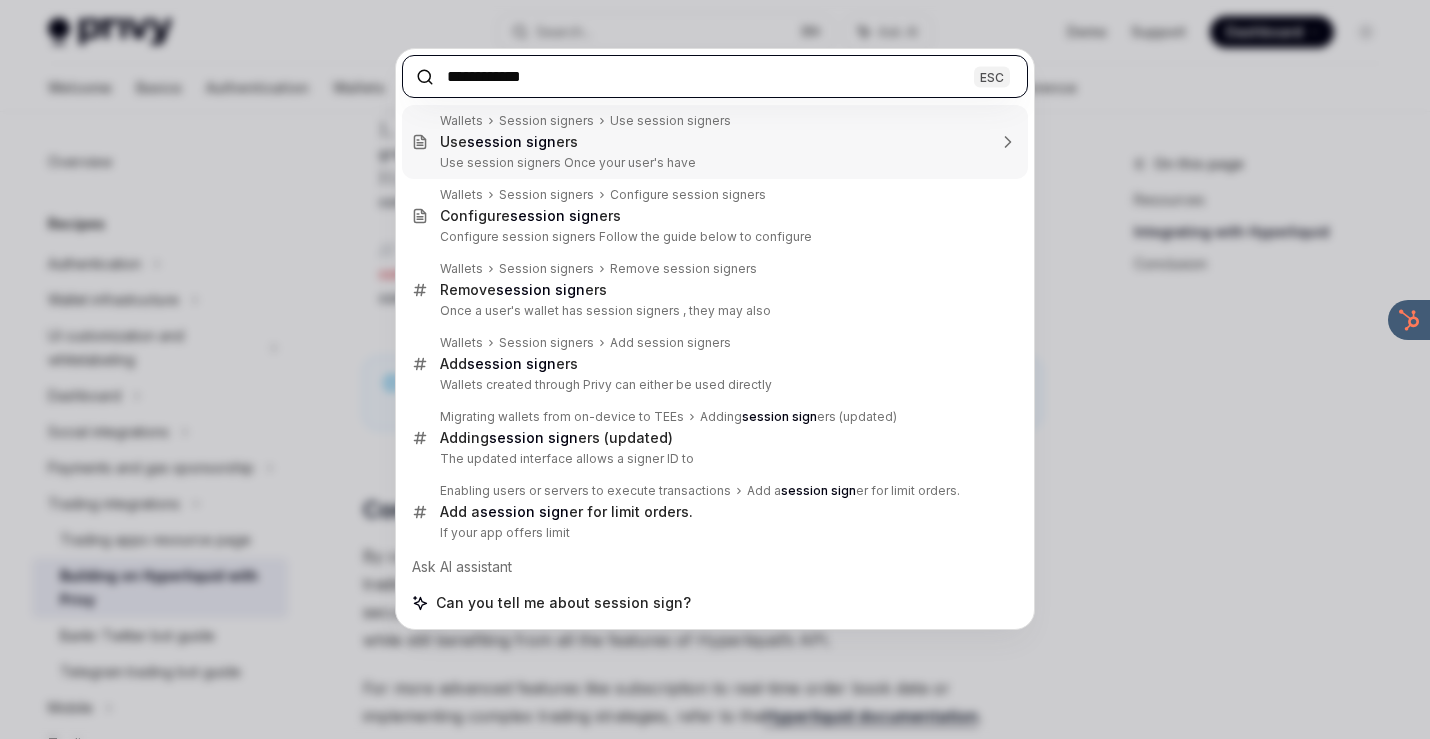 click on "Use session signers
Once your user's have" at bounding box center [713, 163] 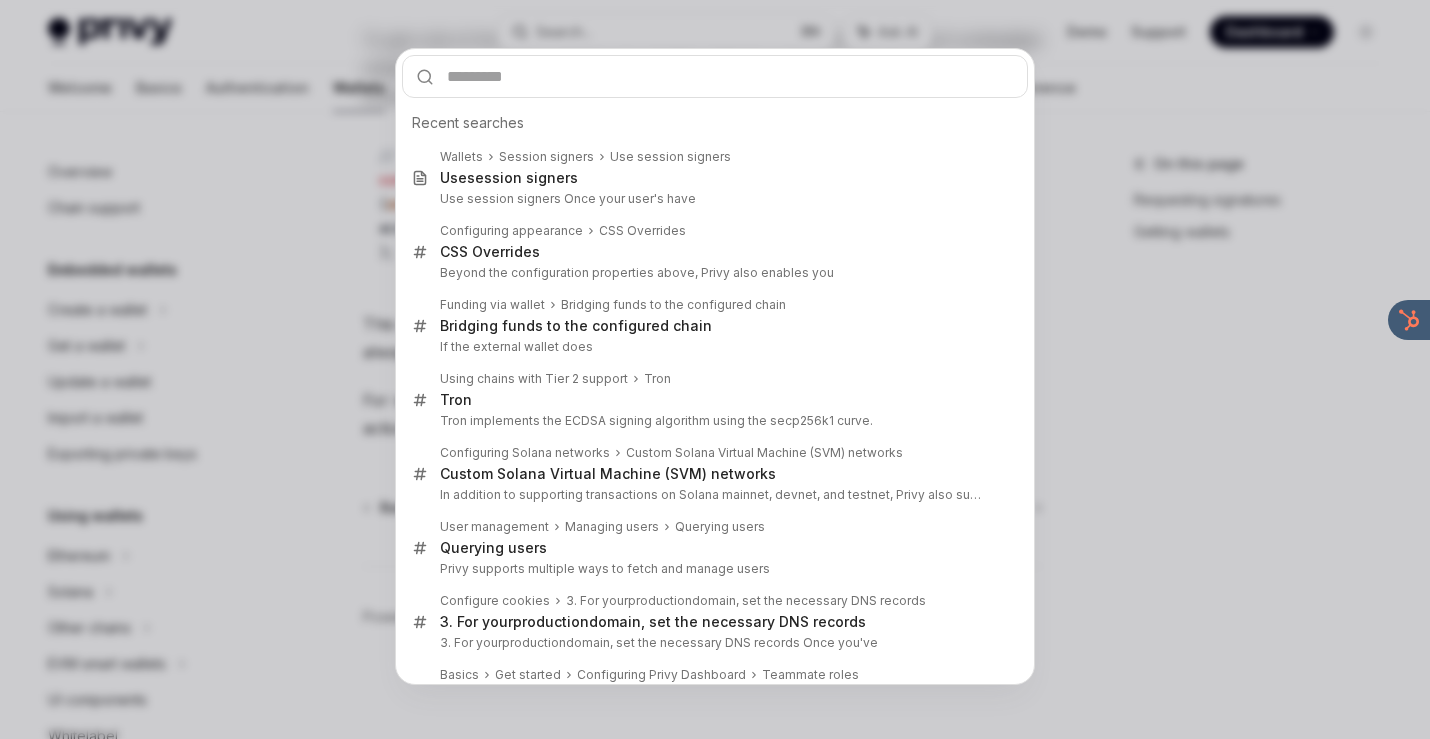 scroll, scrollTop: 0, scrollLeft: 0, axis: both 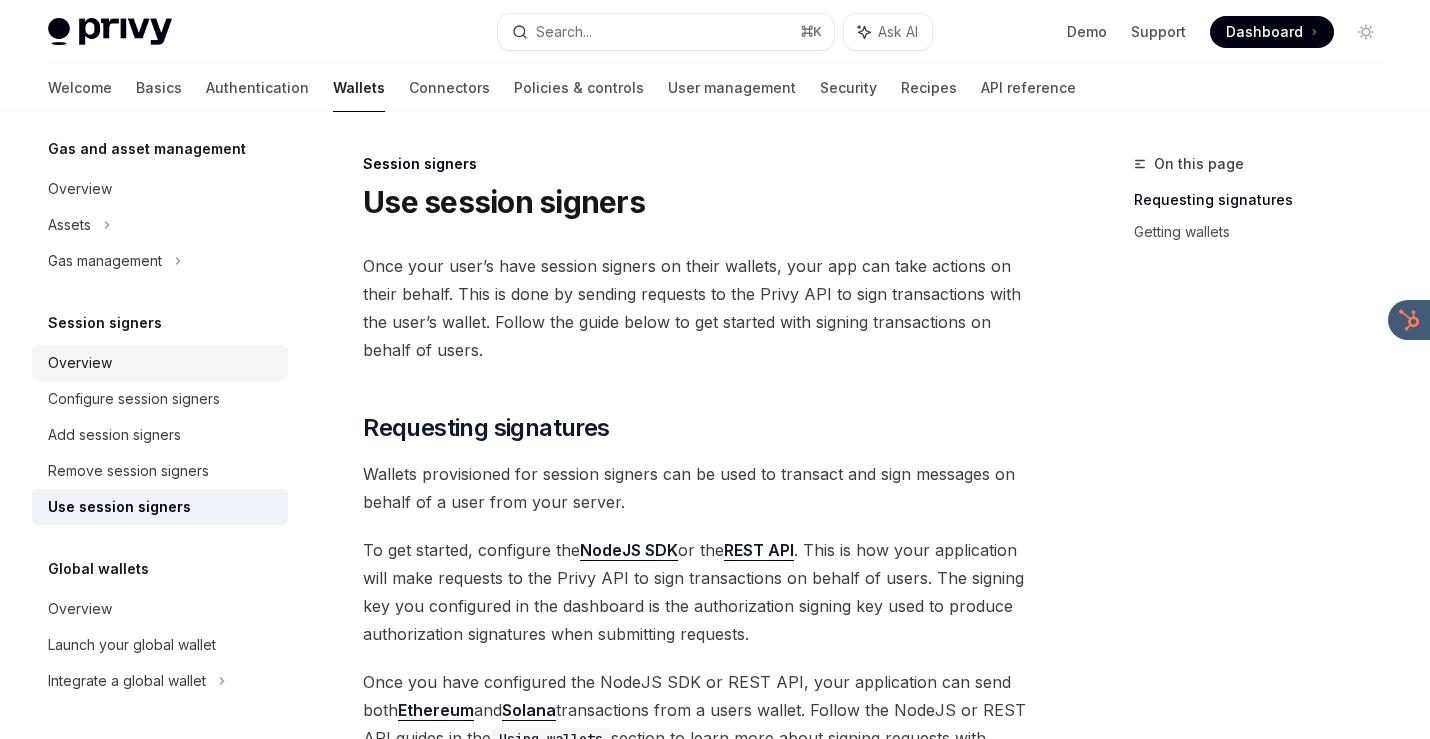 click on "Overview" at bounding box center [162, 363] 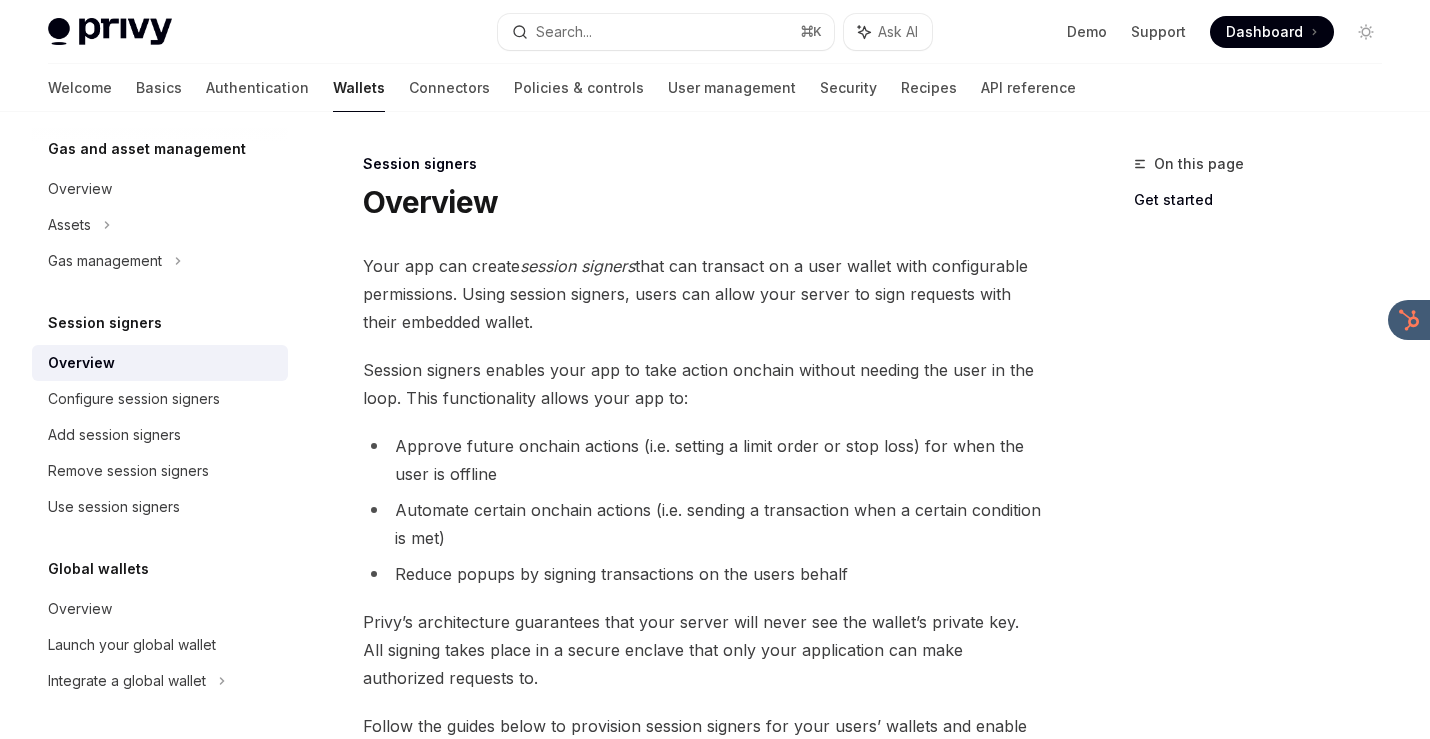 drag, startPoint x: 1089, startPoint y: 210, endPoint x: 1038, endPoint y: 332, distance: 132.23087 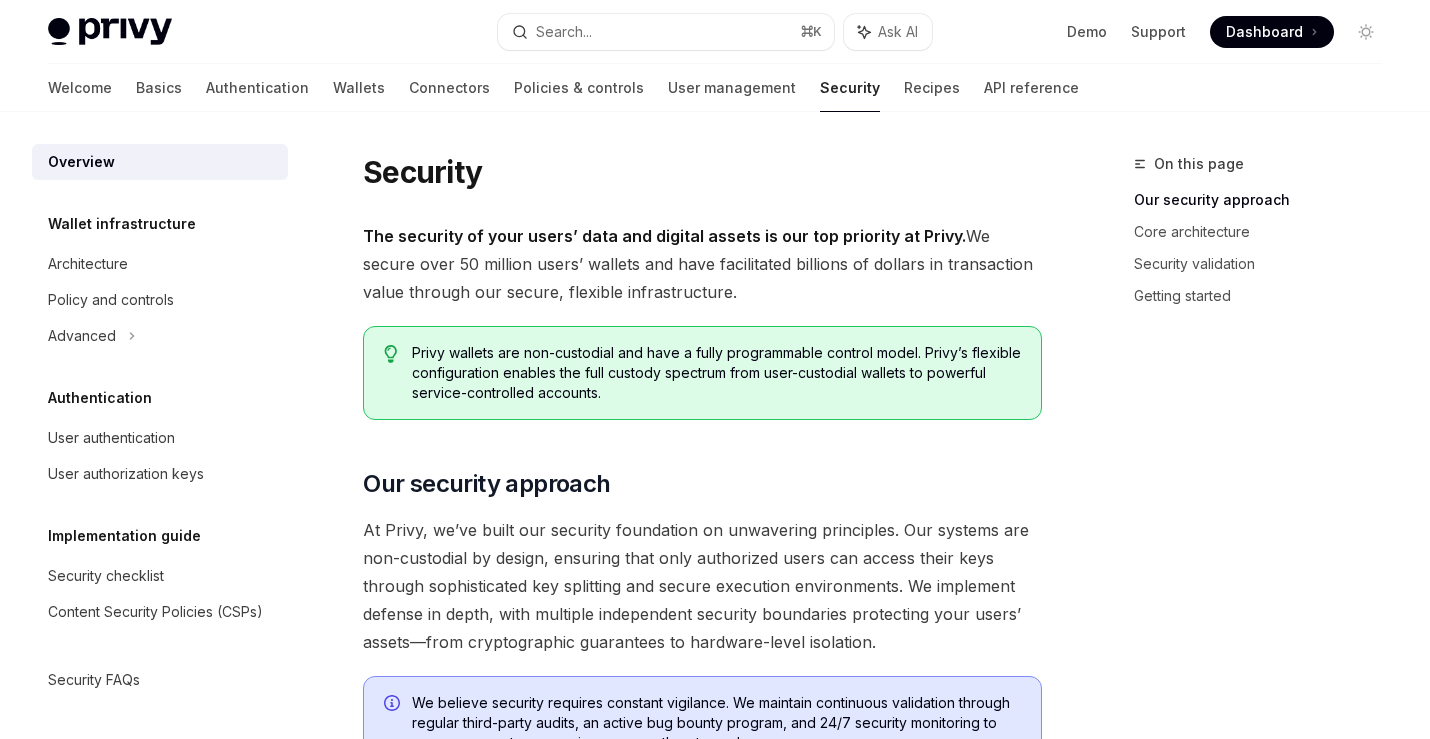 scroll, scrollTop: 0, scrollLeft: 0, axis: both 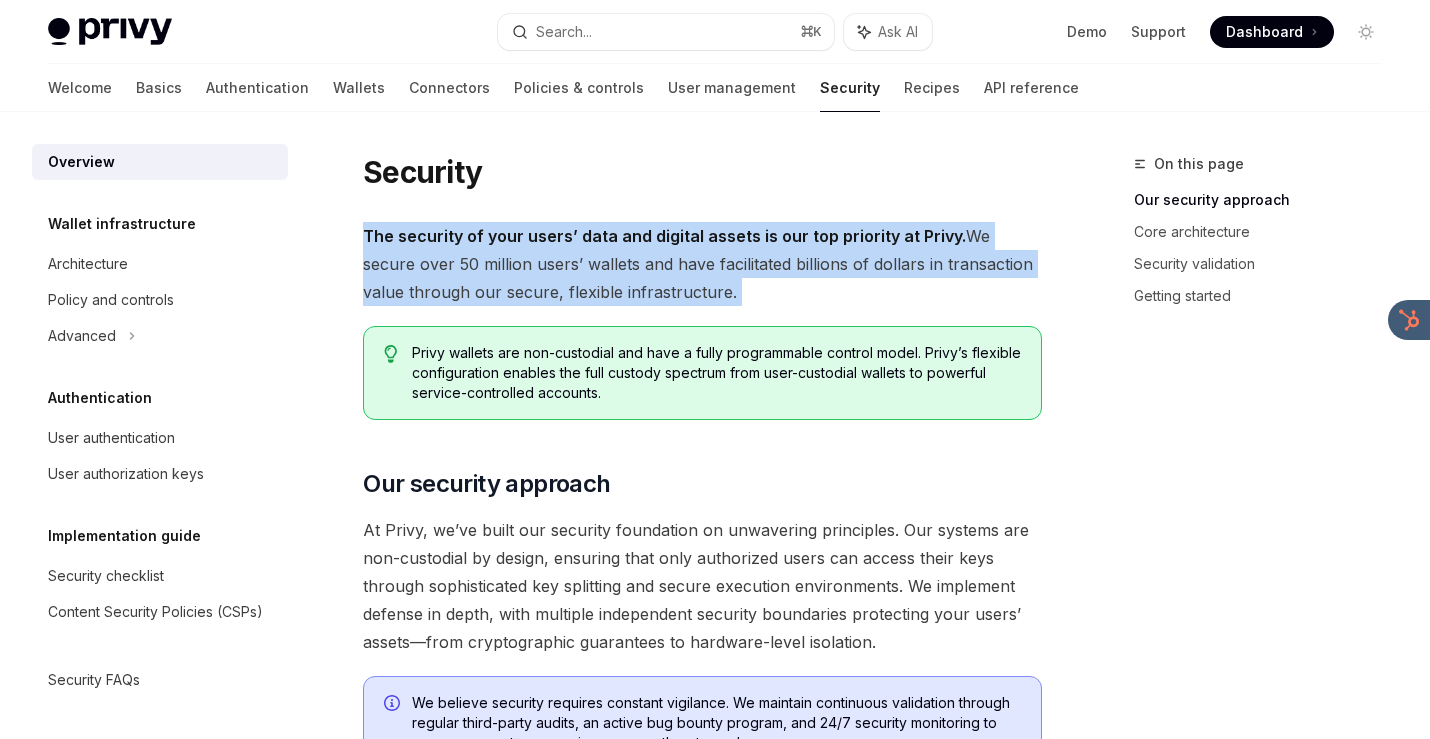 drag, startPoint x: 0, startPoint y: 0, endPoint x: 389, endPoint y: 314, distance: 499.917 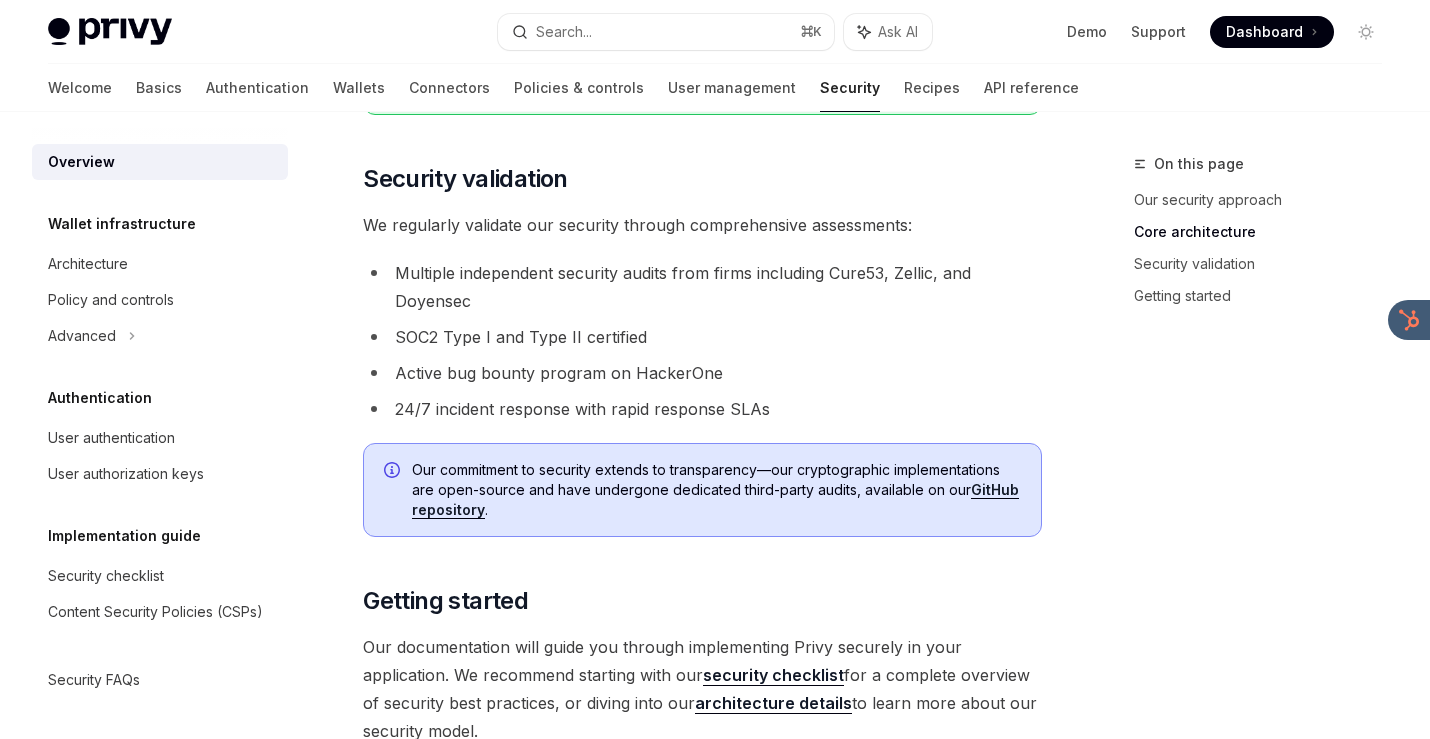 scroll, scrollTop: 1235, scrollLeft: 0, axis: vertical 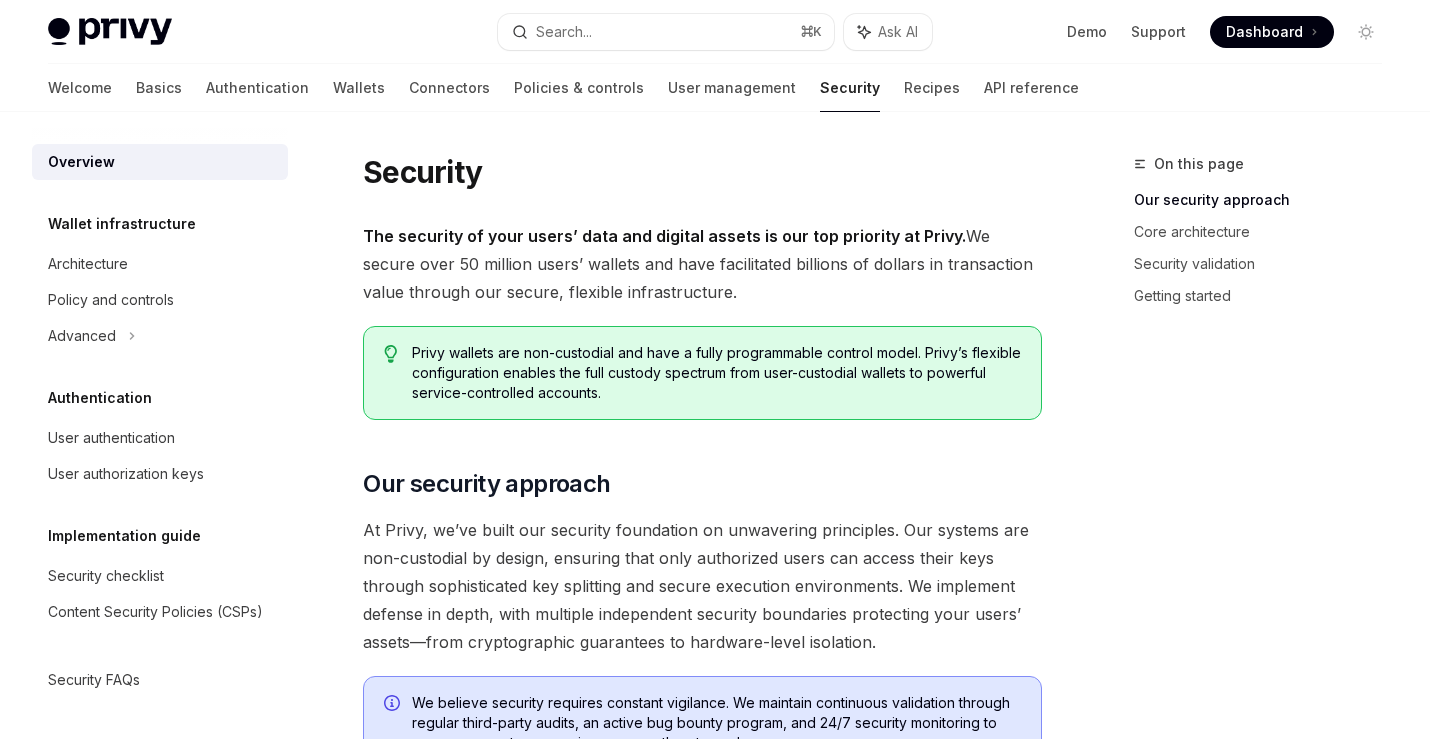 click on "Search... ⌘ K" at bounding box center (666, 32) 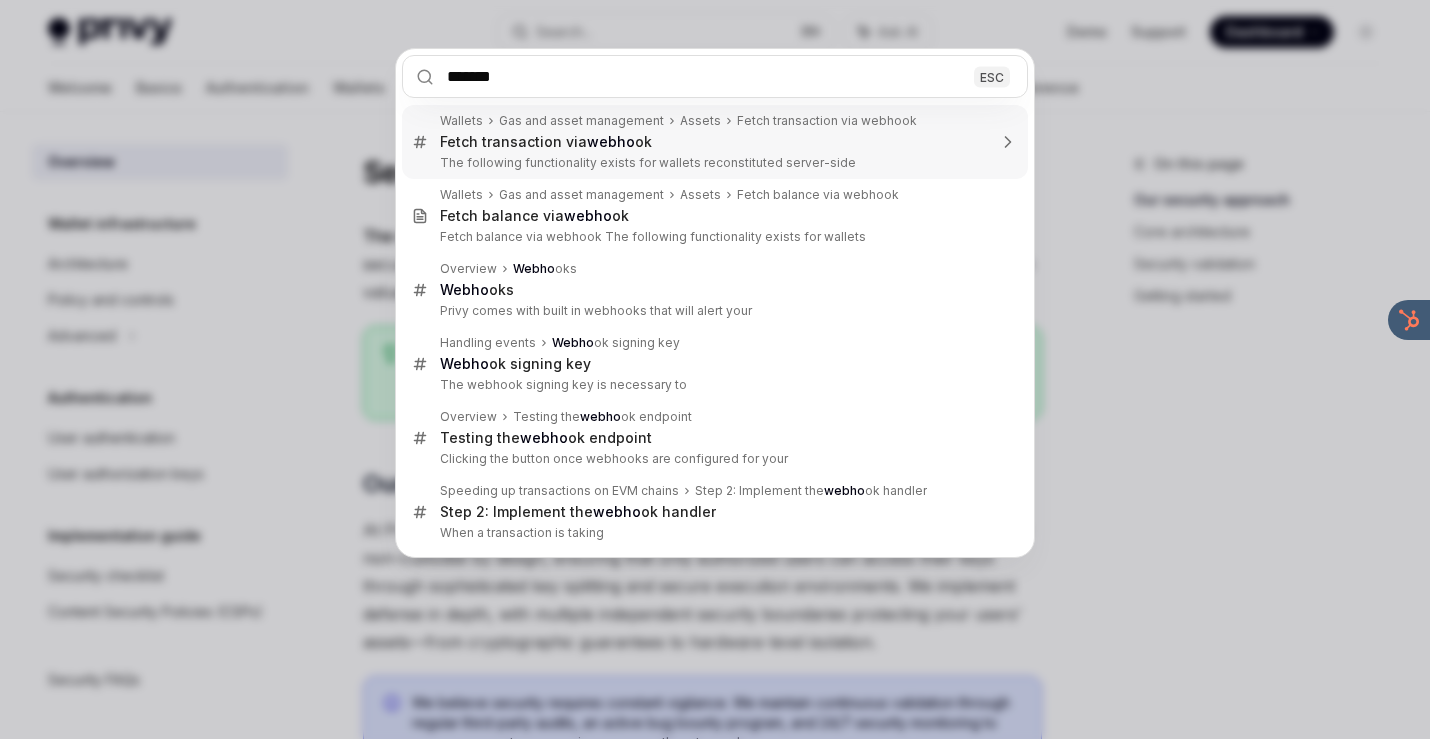 type on "********" 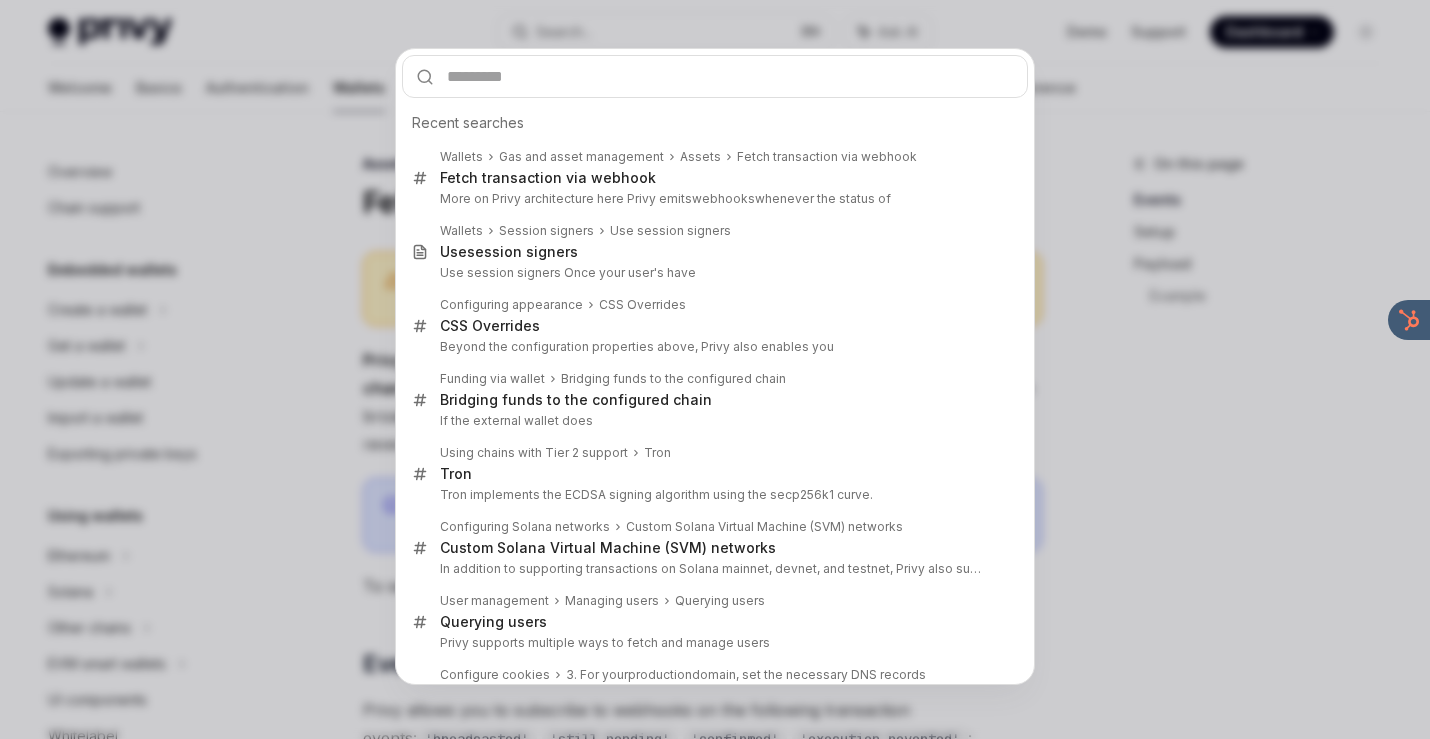 scroll, scrollTop: 730, scrollLeft: 0, axis: vertical 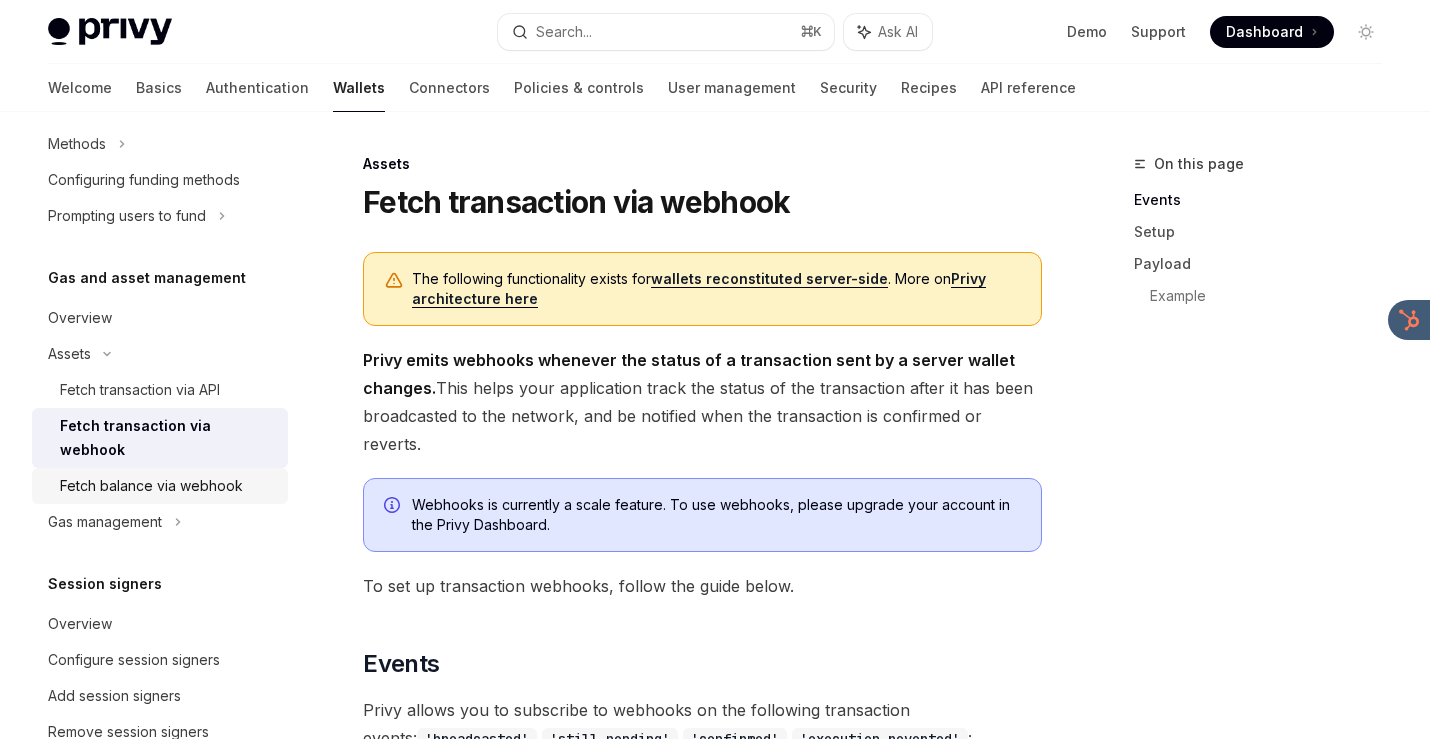 click on "Fetch balance via webhook" at bounding box center (160, 486) 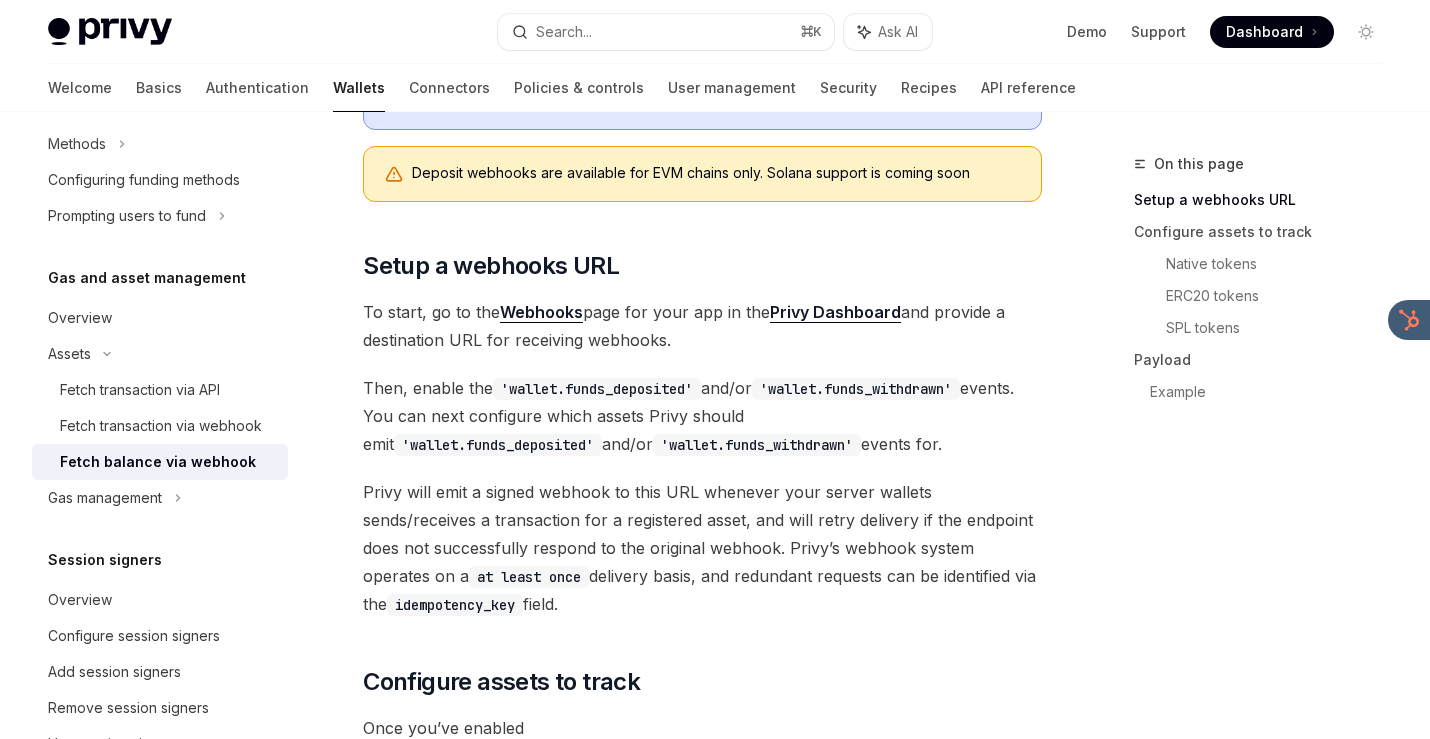 scroll, scrollTop: 438, scrollLeft: 0, axis: vertical 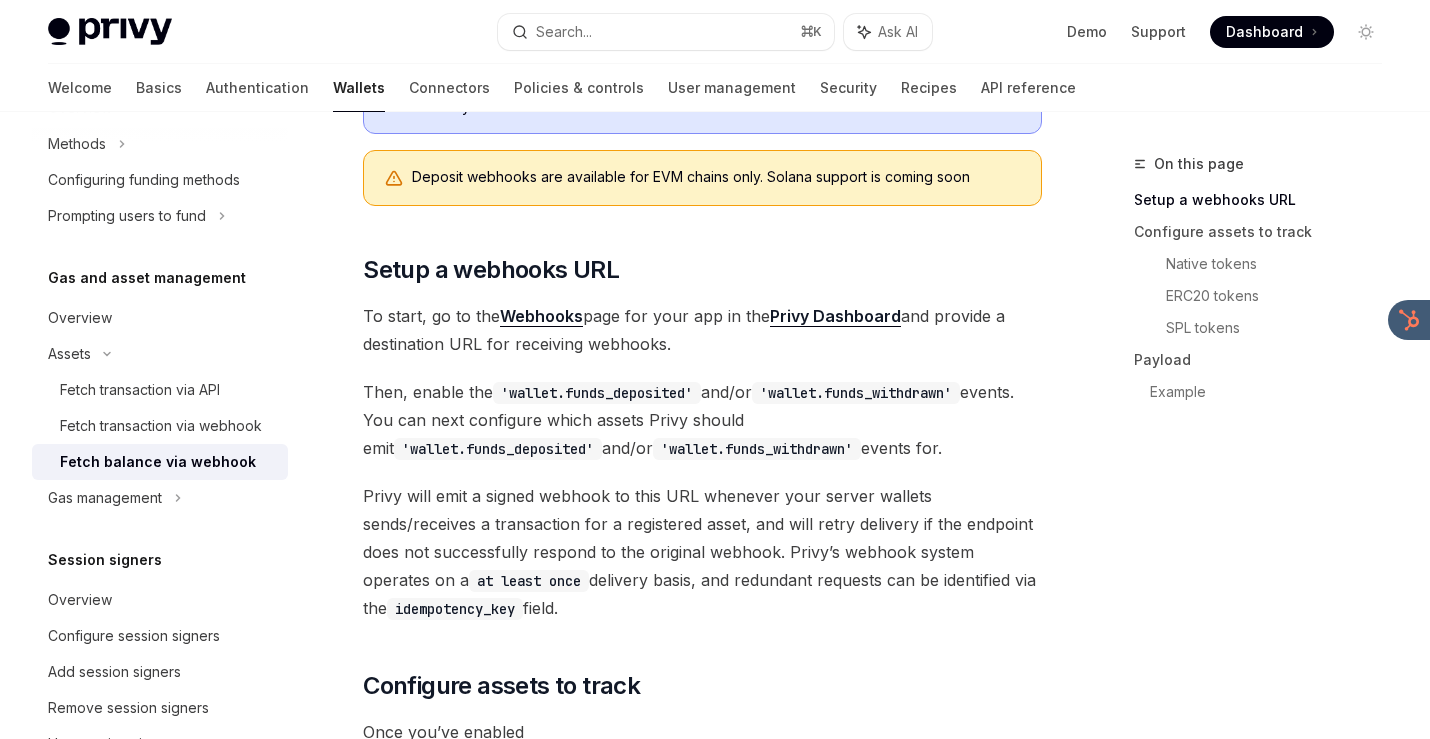 click on "Privy Dashboard" at bounding box center [835, 316] 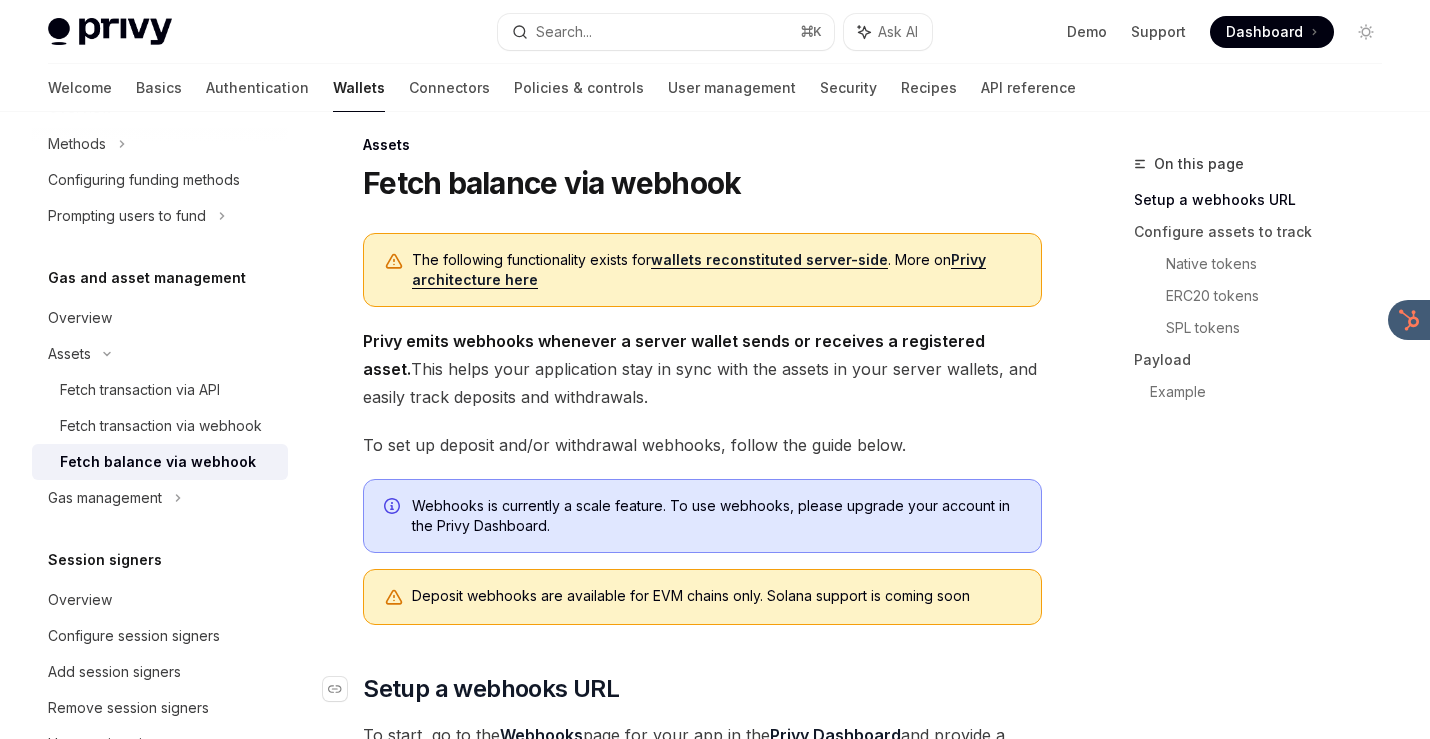 scroll, scrollTop: 0, scrollLeft: 0, axis: both 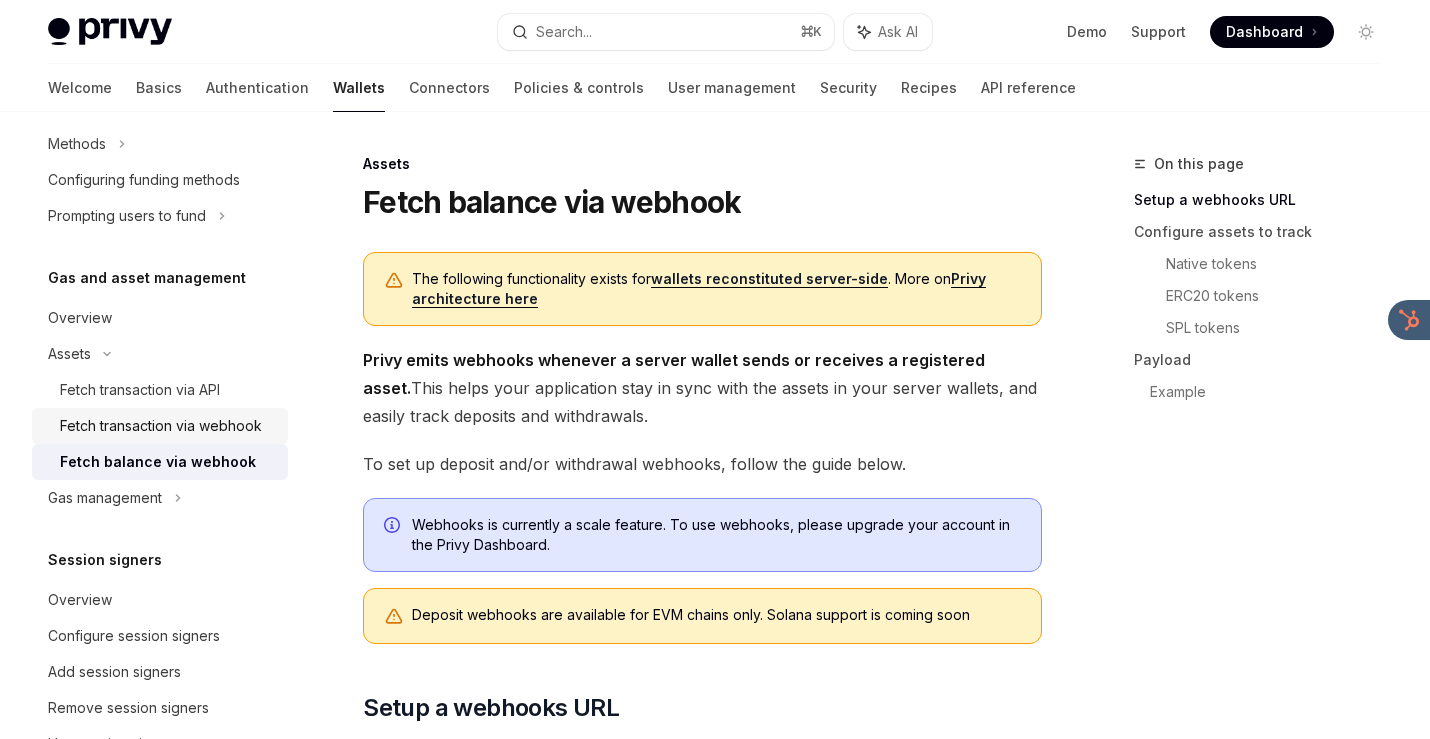click on "Fetch transaction via webhook" at bounding box center [161, 426] 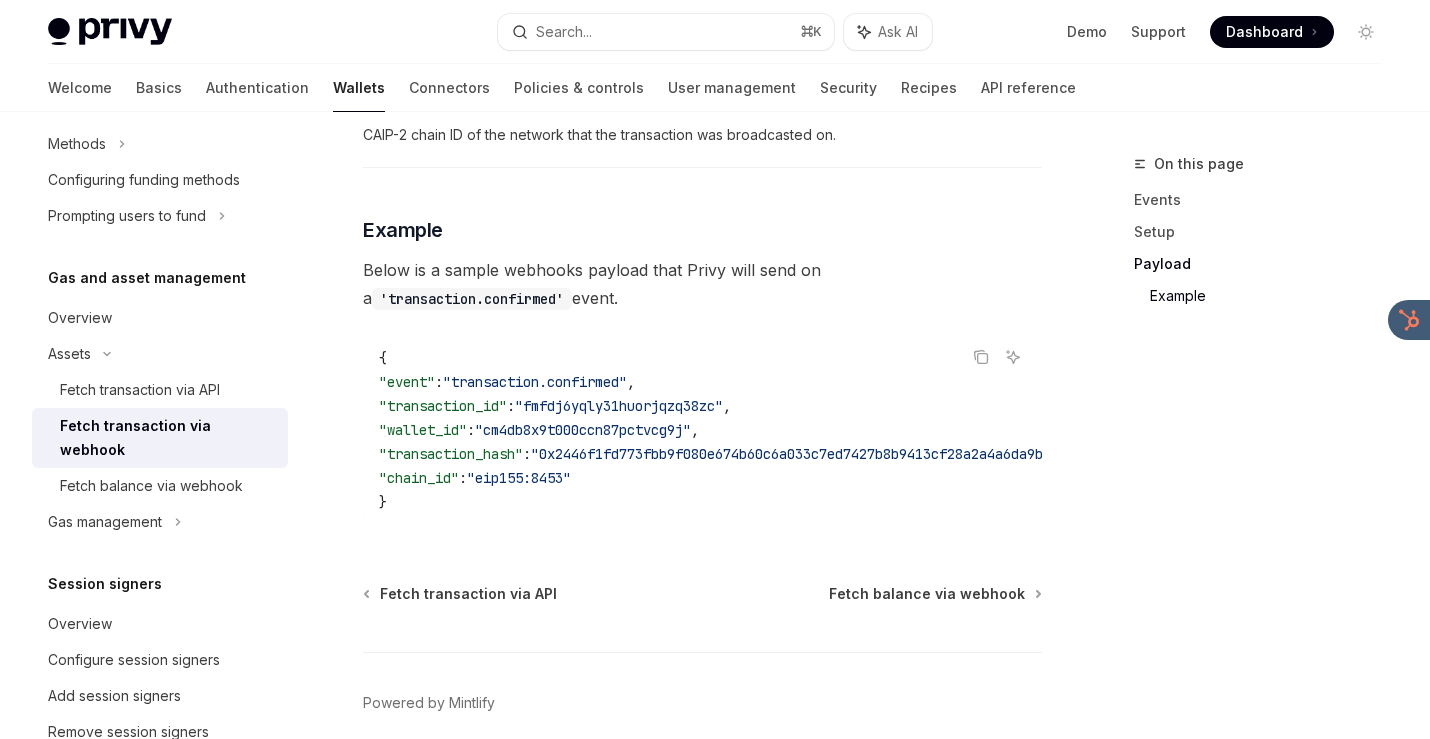 scroll, scrollTop: 1965, scrollLeft: 0, axis: vertical 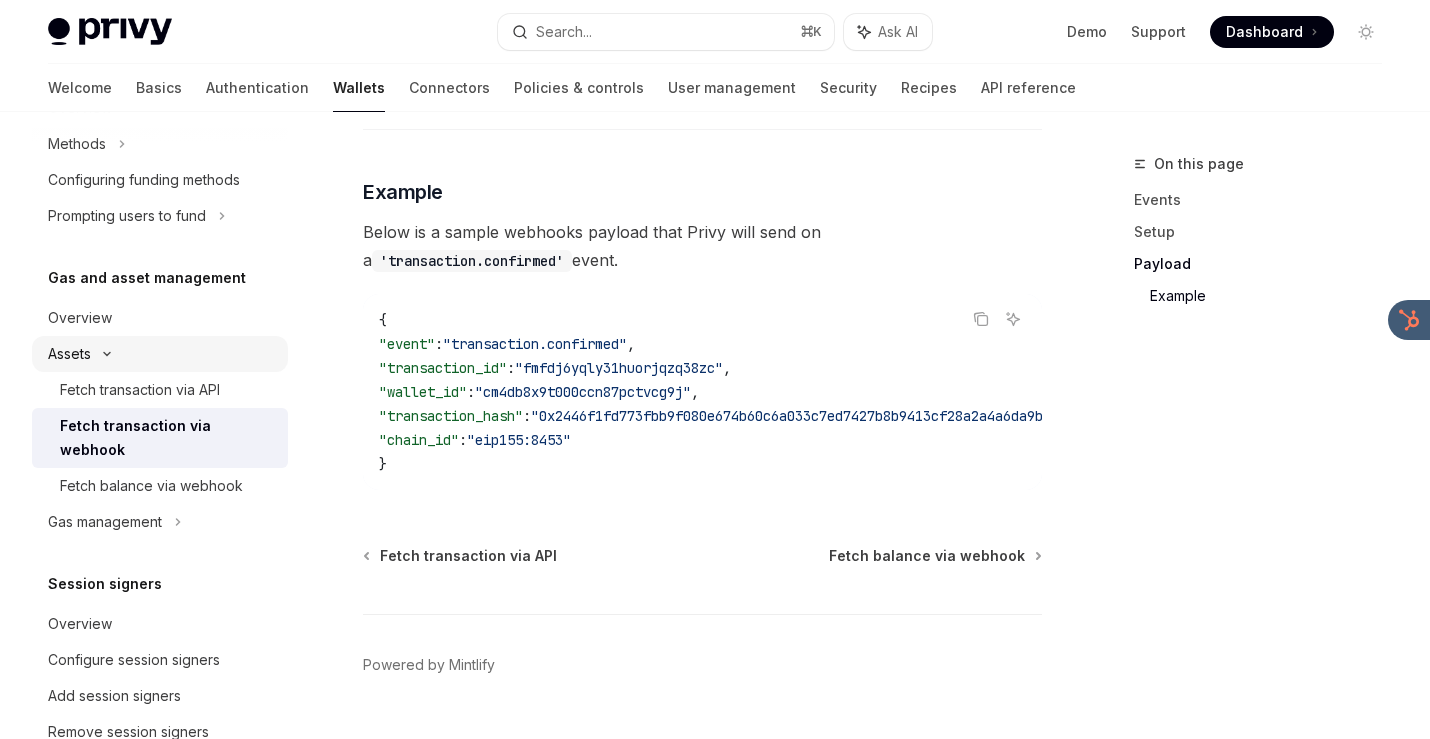 click on "Assets" at bounding box center [160, -384] 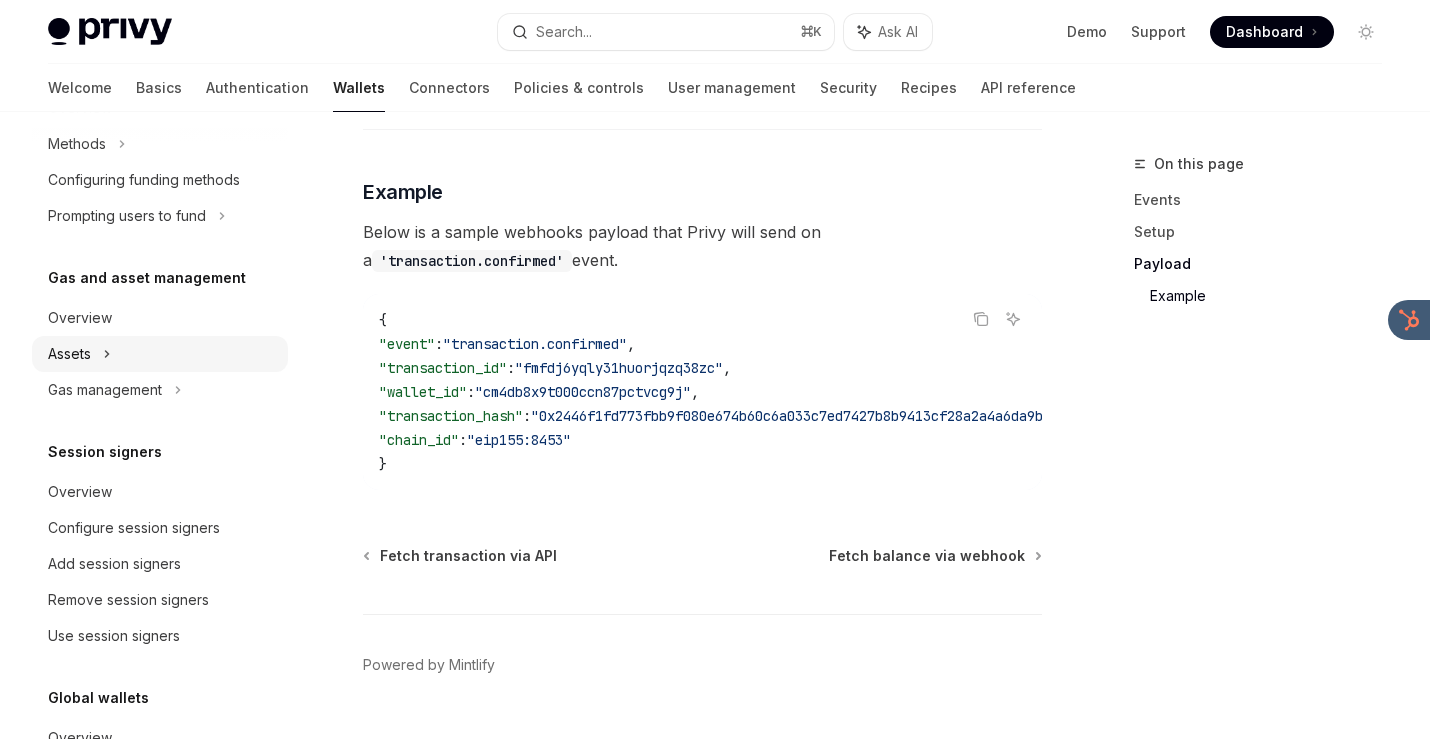 click on "Assets" at bounding box center [160, -384] 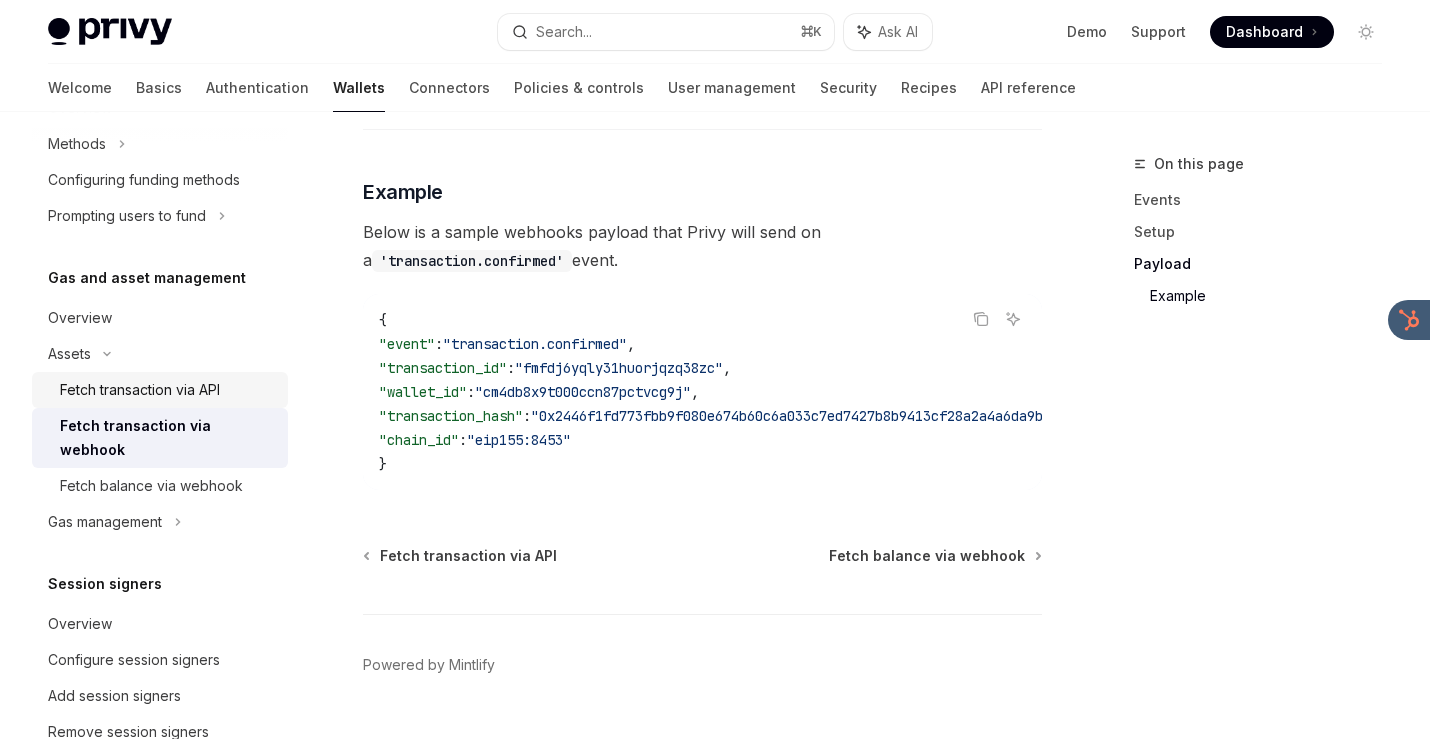 click on "Fetch transaction via API" at bounding box center (140, 390) 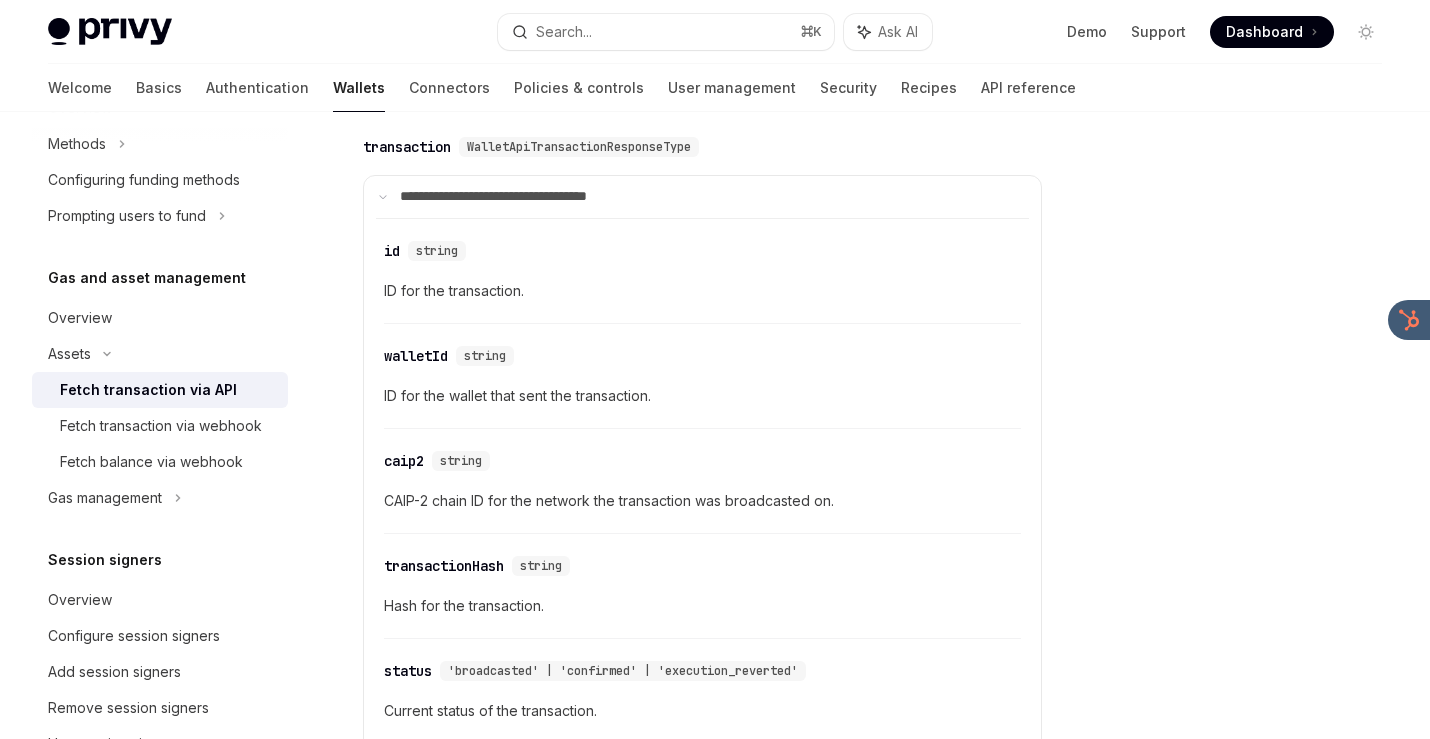 scroll, scrollTop: 1049, scrollLeft: 0, axis: vertical 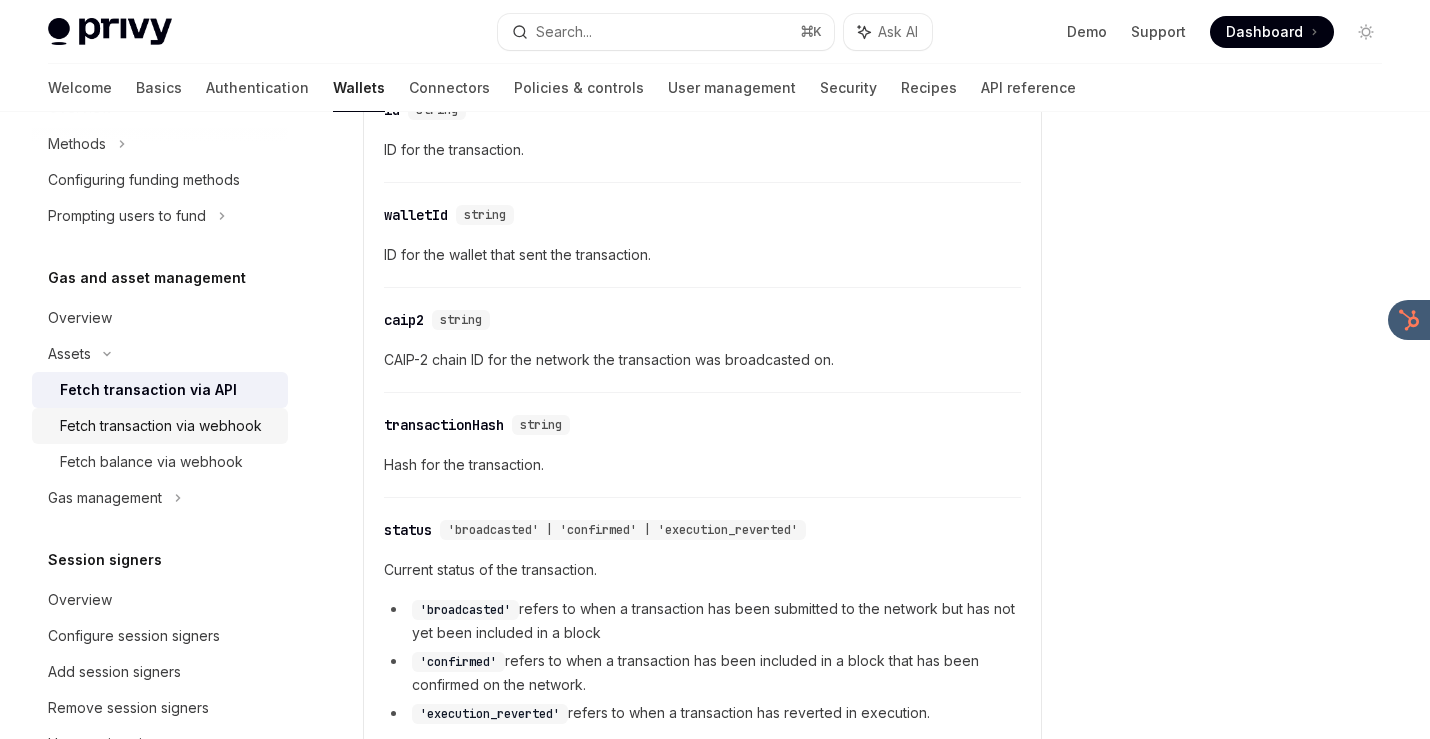 click on "Fetch transaction via webhook" at bounding box center [161, 426] 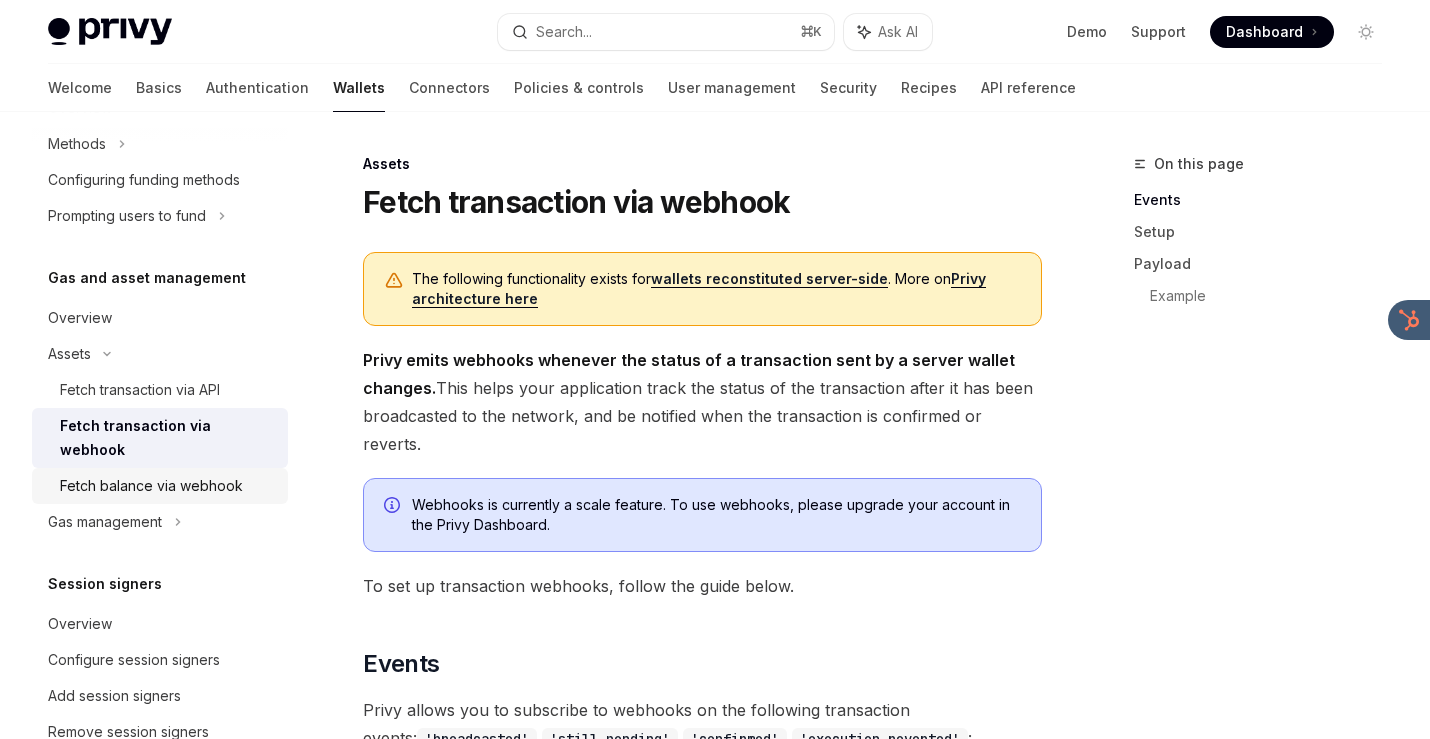 click on "Fetch balance via webhook" at bounding box center (151, 486) 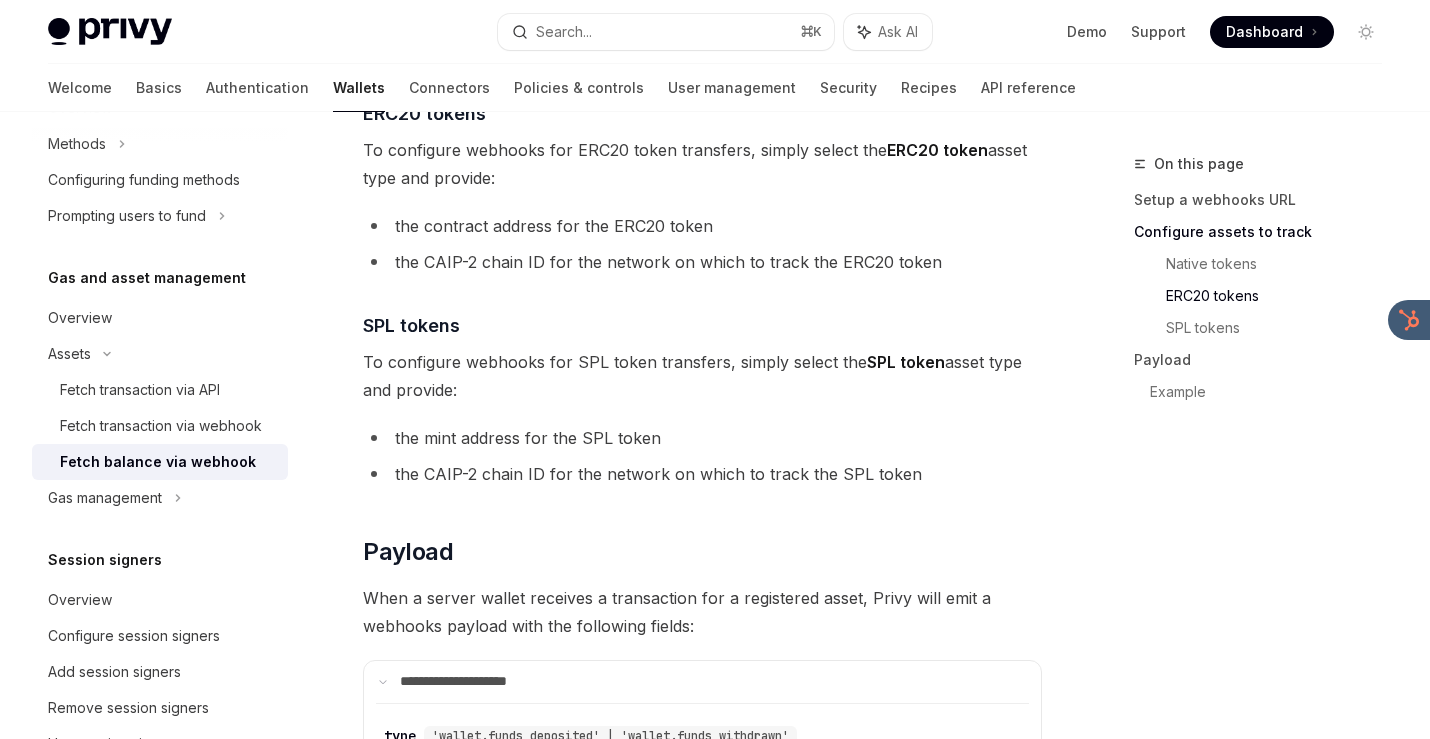 scroll, scrollTop: 1400, scrollLeft: 0, axis: vertical 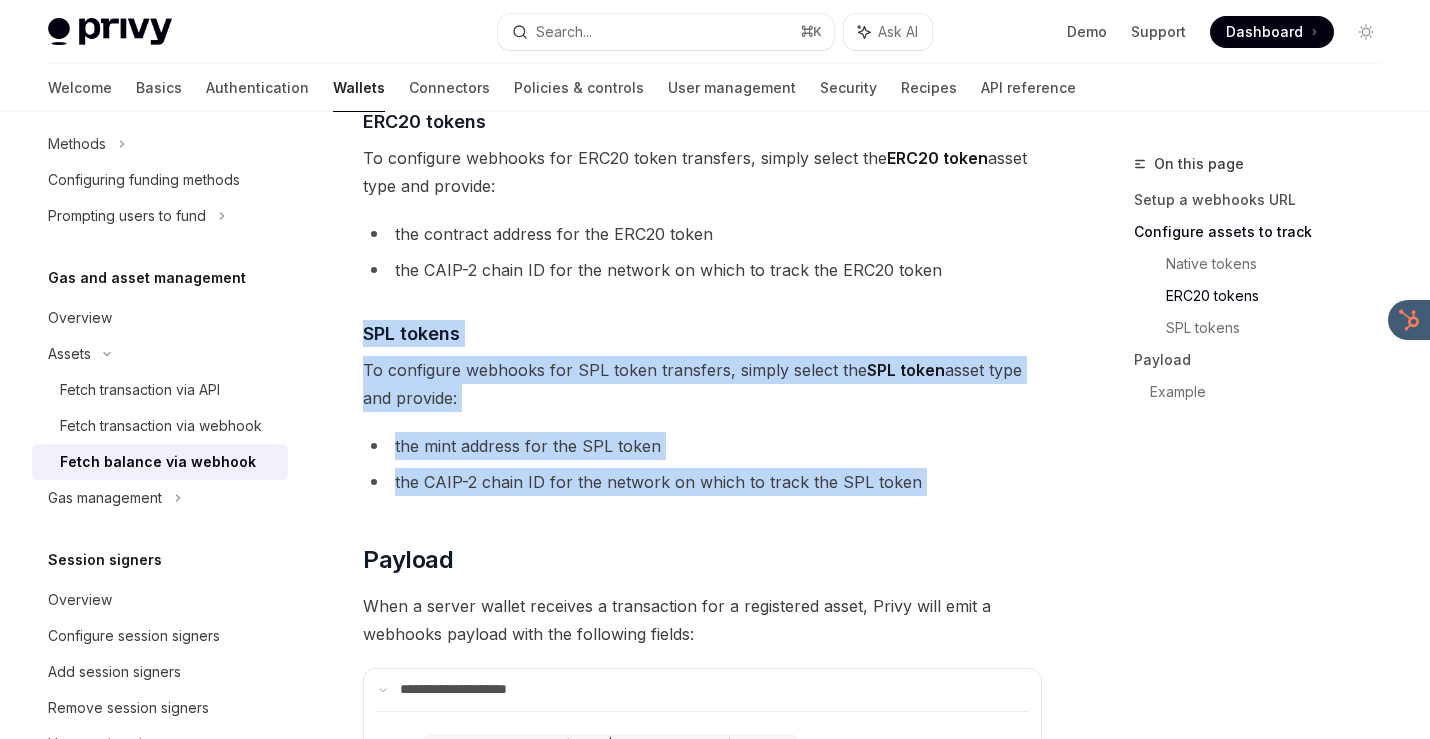 drag, startPoint x: 870, startPoint y: 302, endPoint x: 788, endPoint y: 497, distance: 211.5396 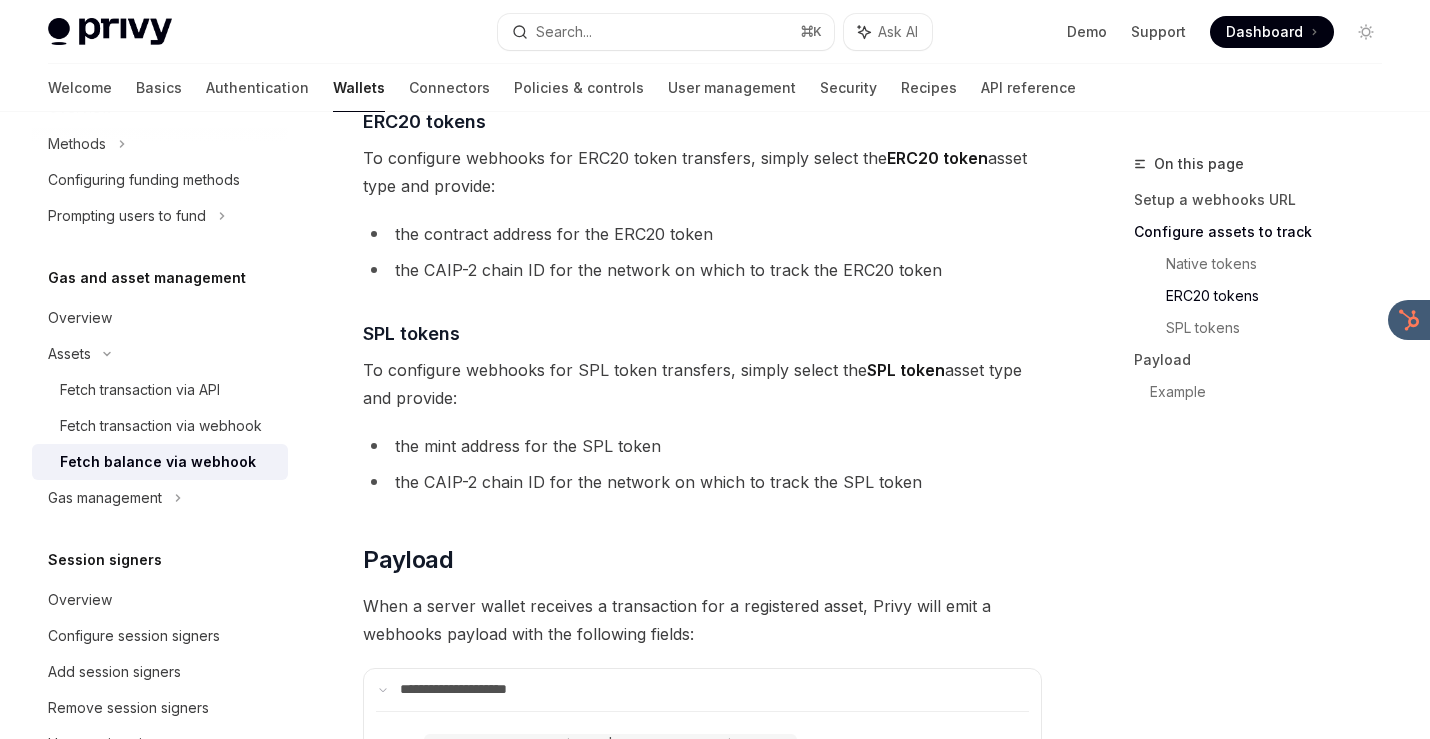 click on "Privy docs  home page Search... ⌘ K Ask AI Demo Support Dashboard Dashboard Search..." at bounding box center (715, 32) 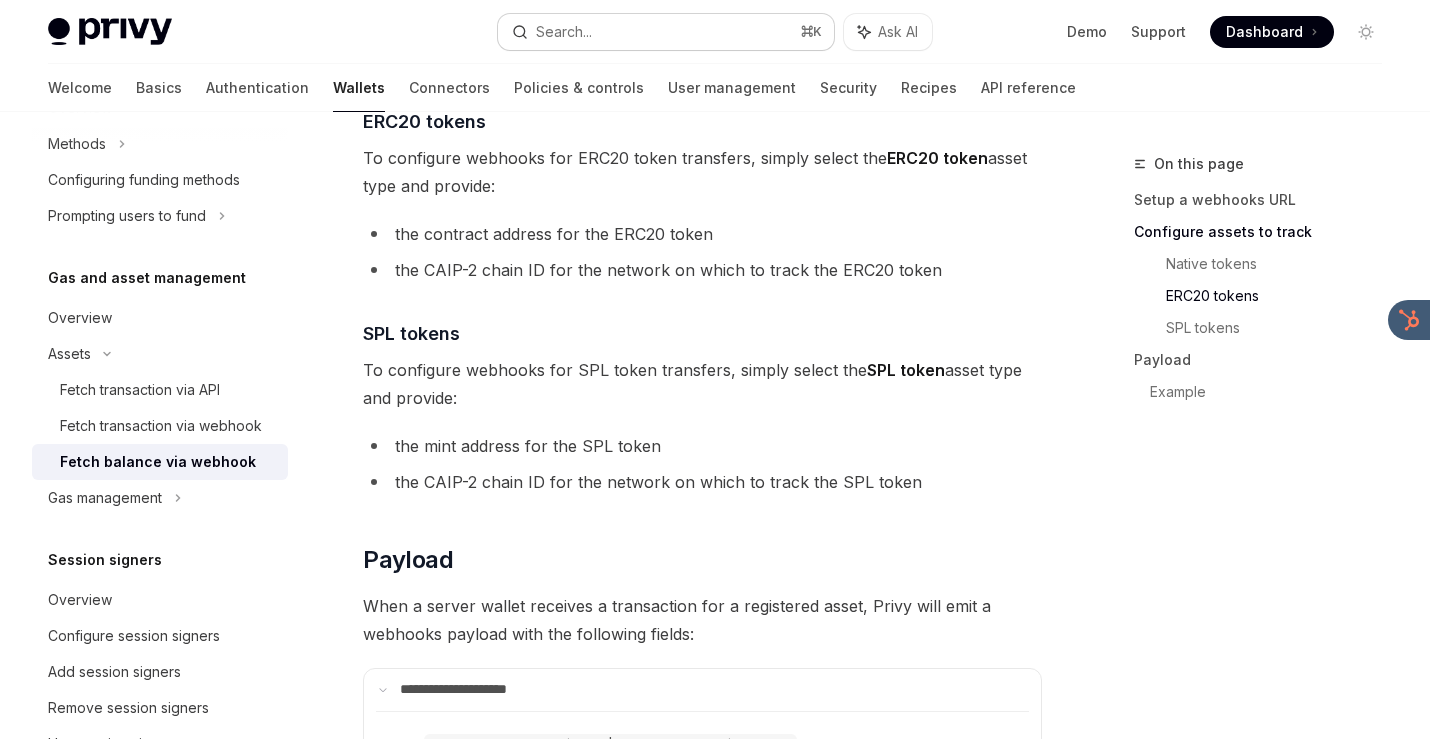click on "Search..." at bounding box center (564, 32) 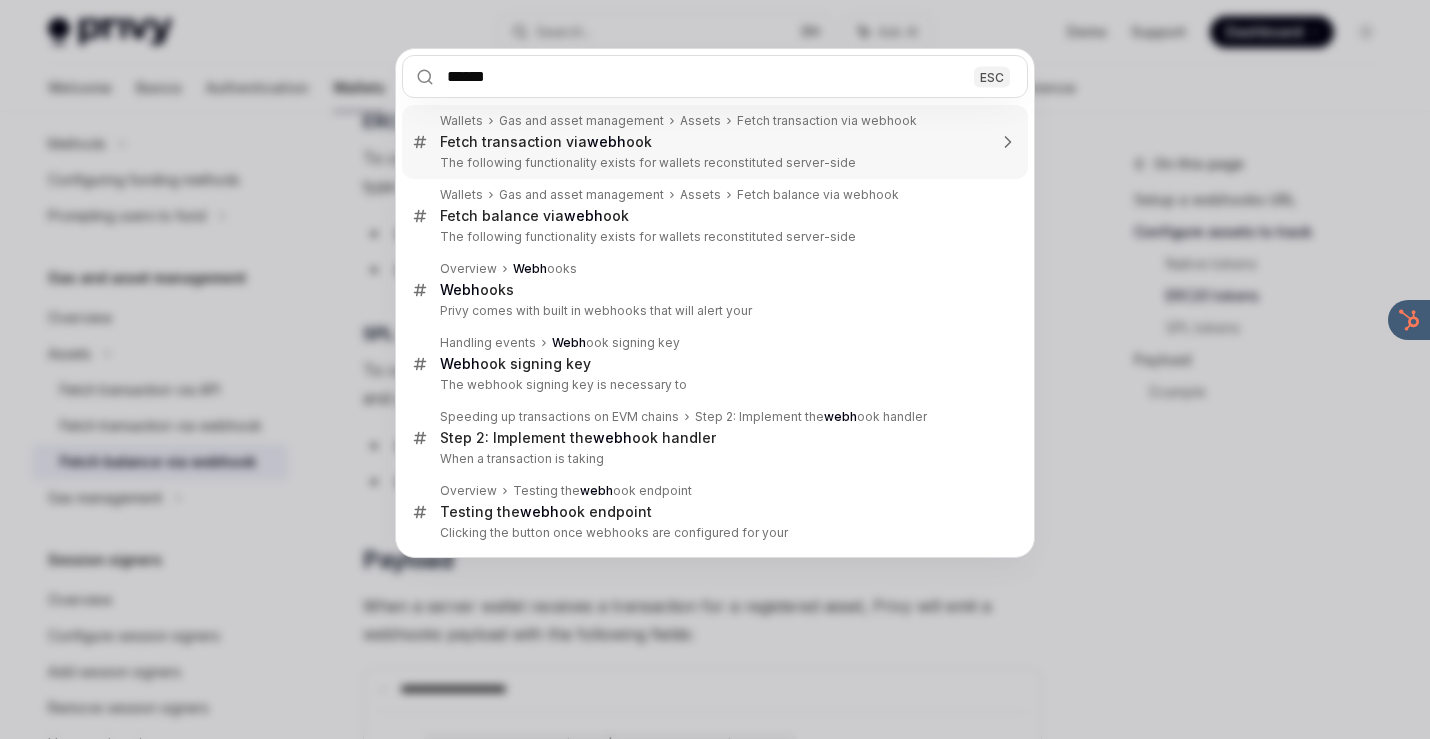 type on "*******" 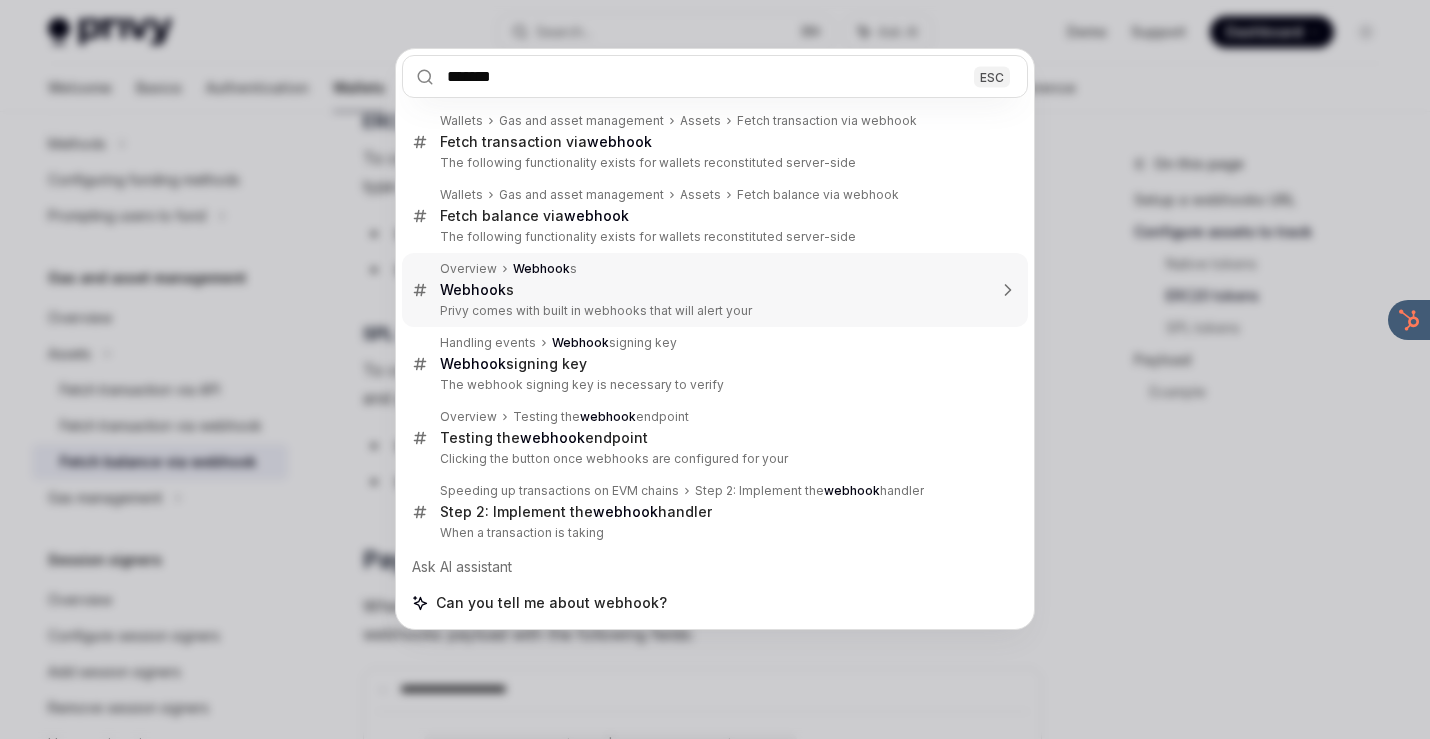 type on "*" 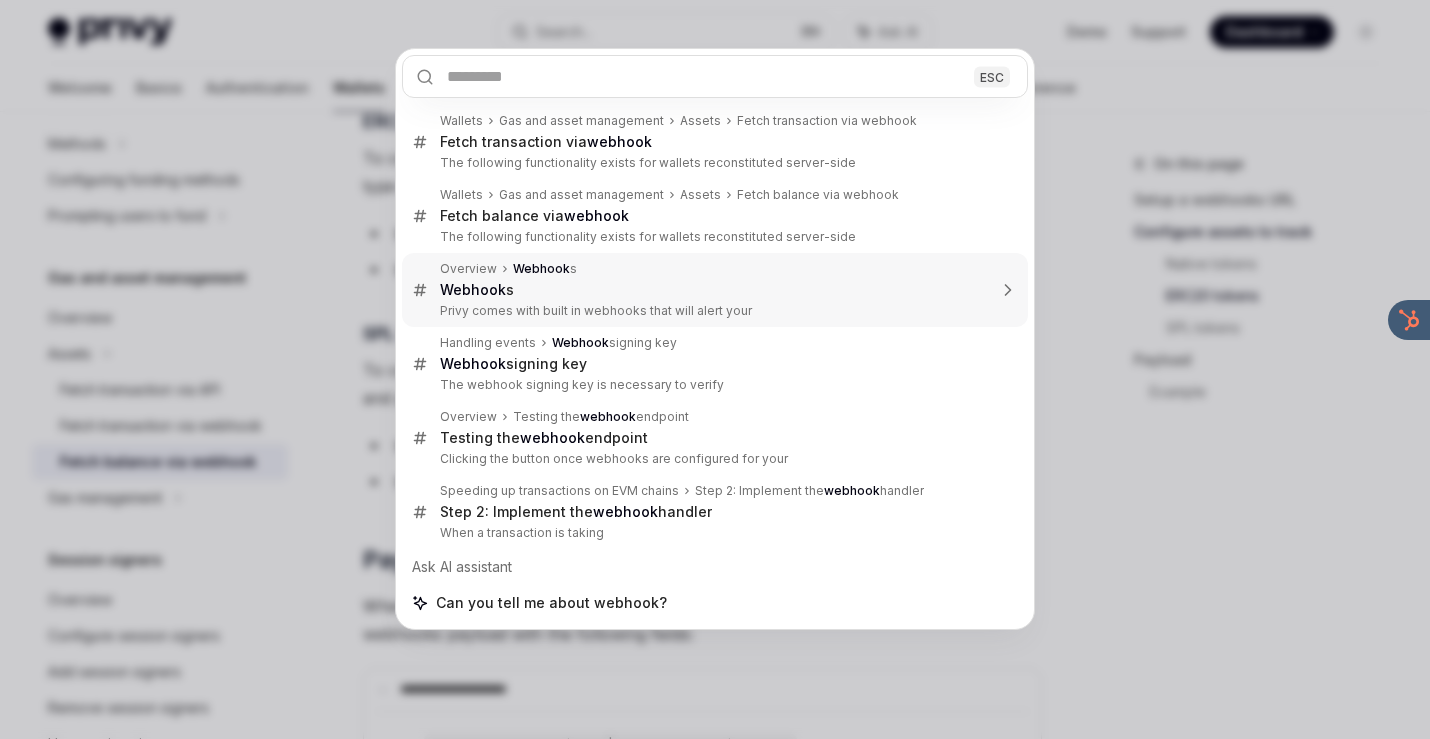 scroll, scrollTop: 16, scrollLeft: 0, axis: vertical 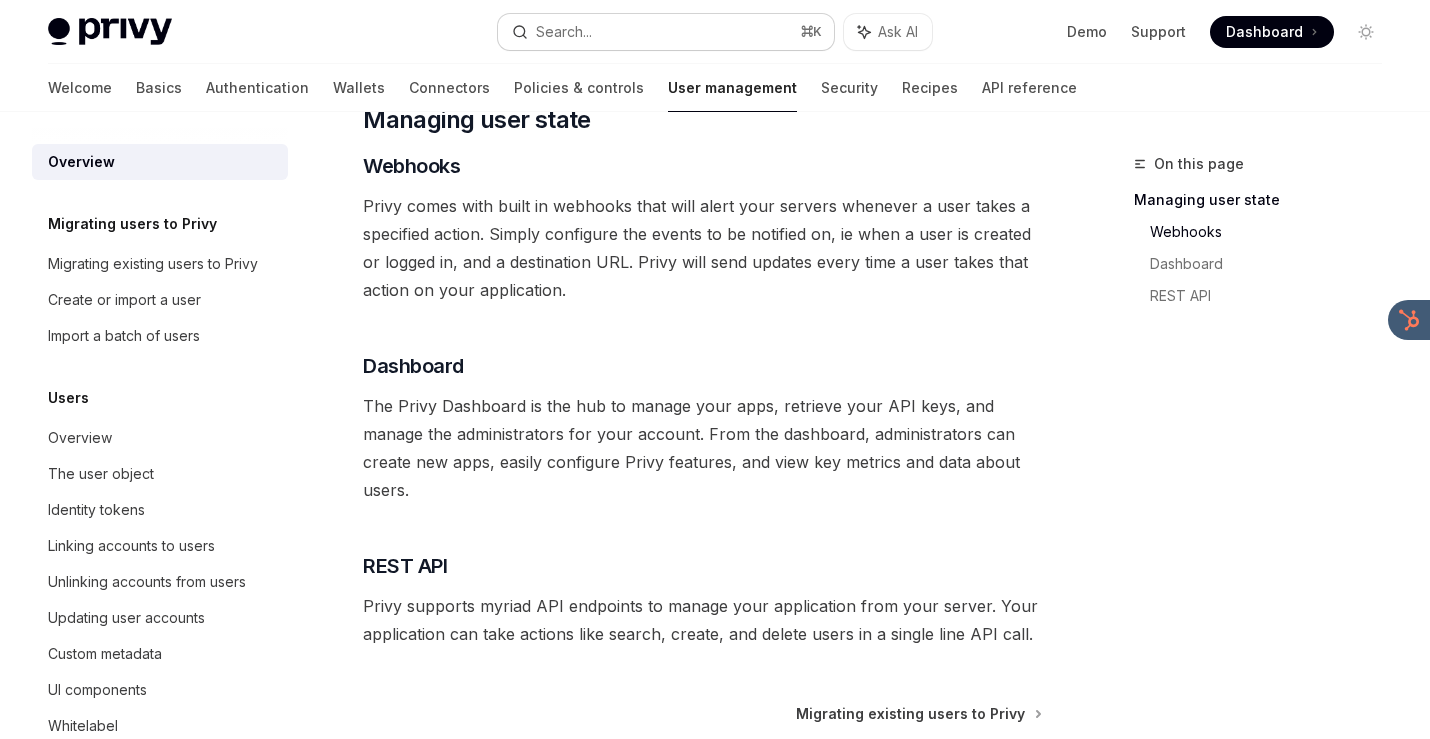 click on "Search... ⌘ K" at bounding box center (666, 32) 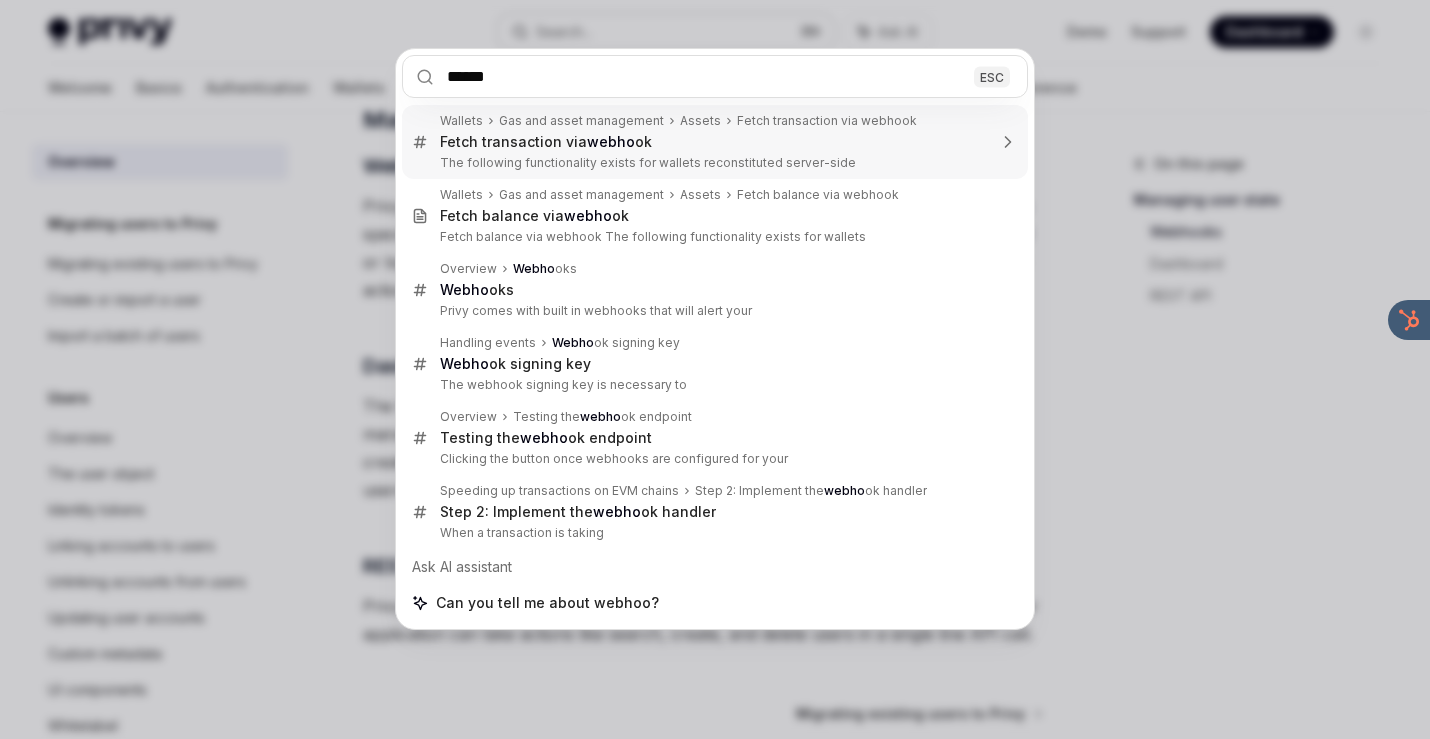 type on "*******" 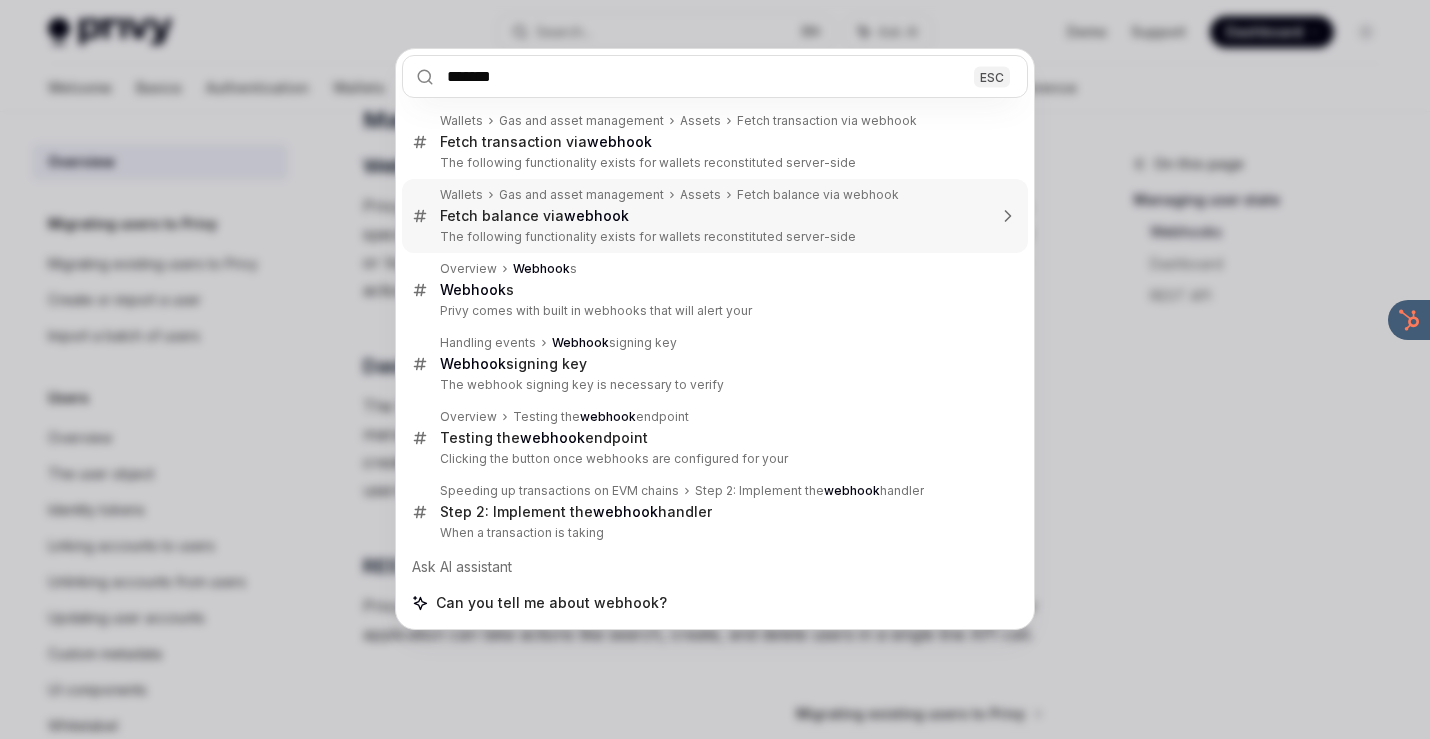 scroll, scrollTop: 0, scrollLeft: 0, axis: both 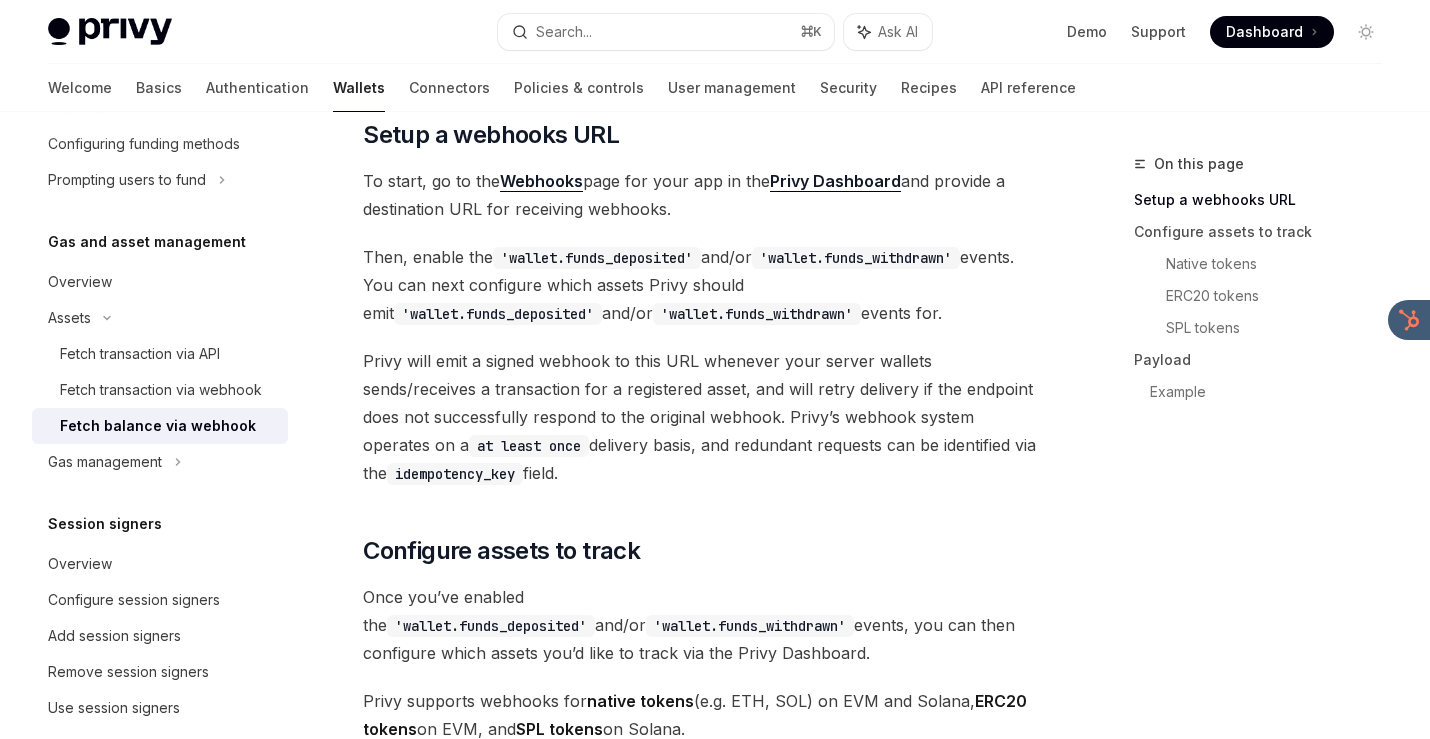 type 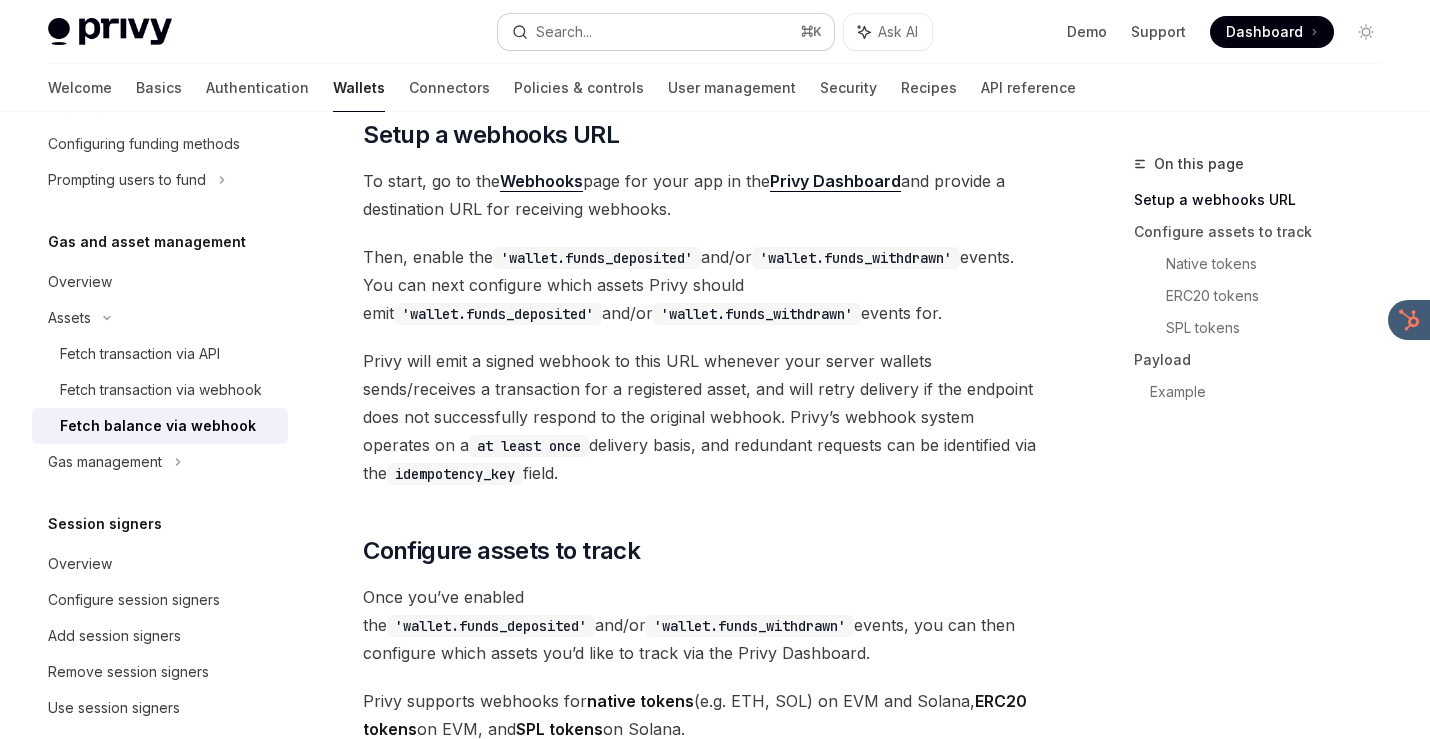 click on "Search... ⌘ K" at bounding box center (666, 32) 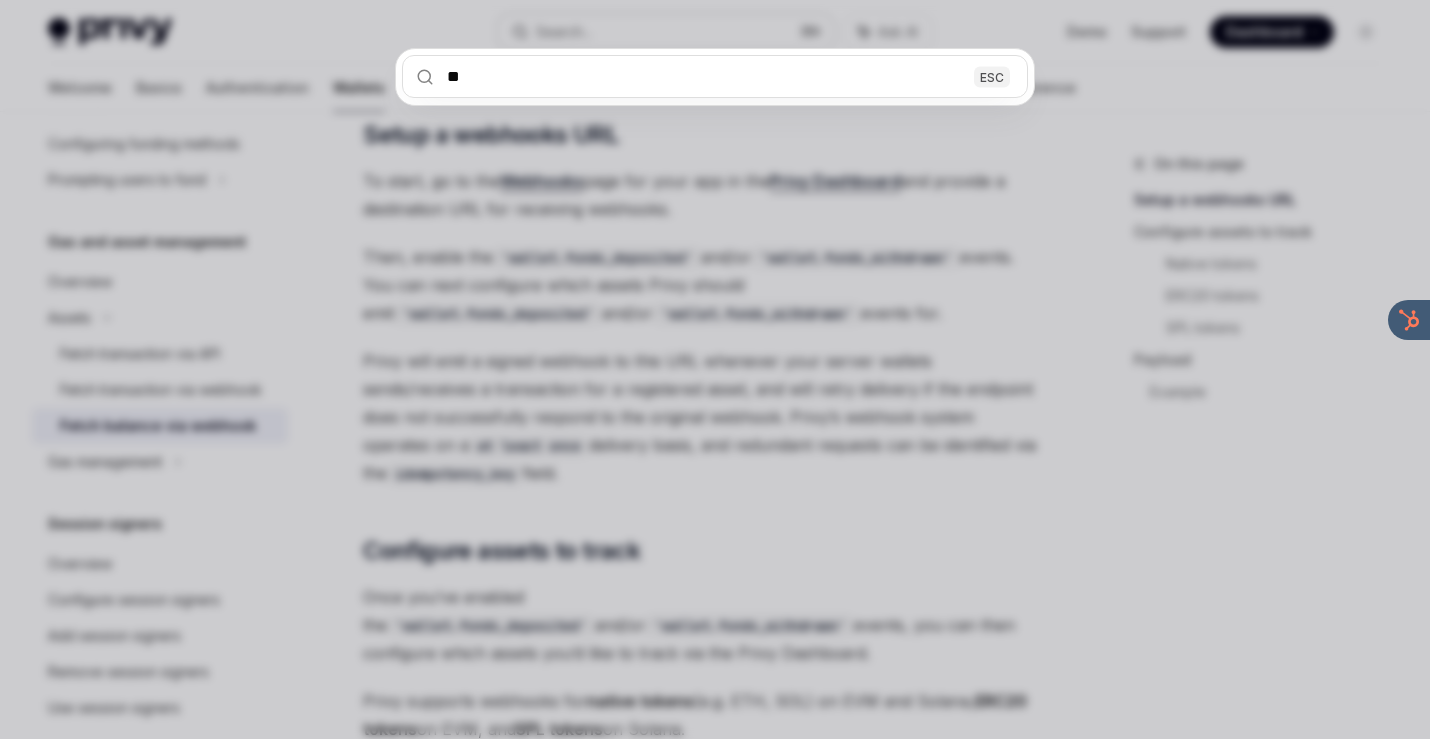 type on "***" 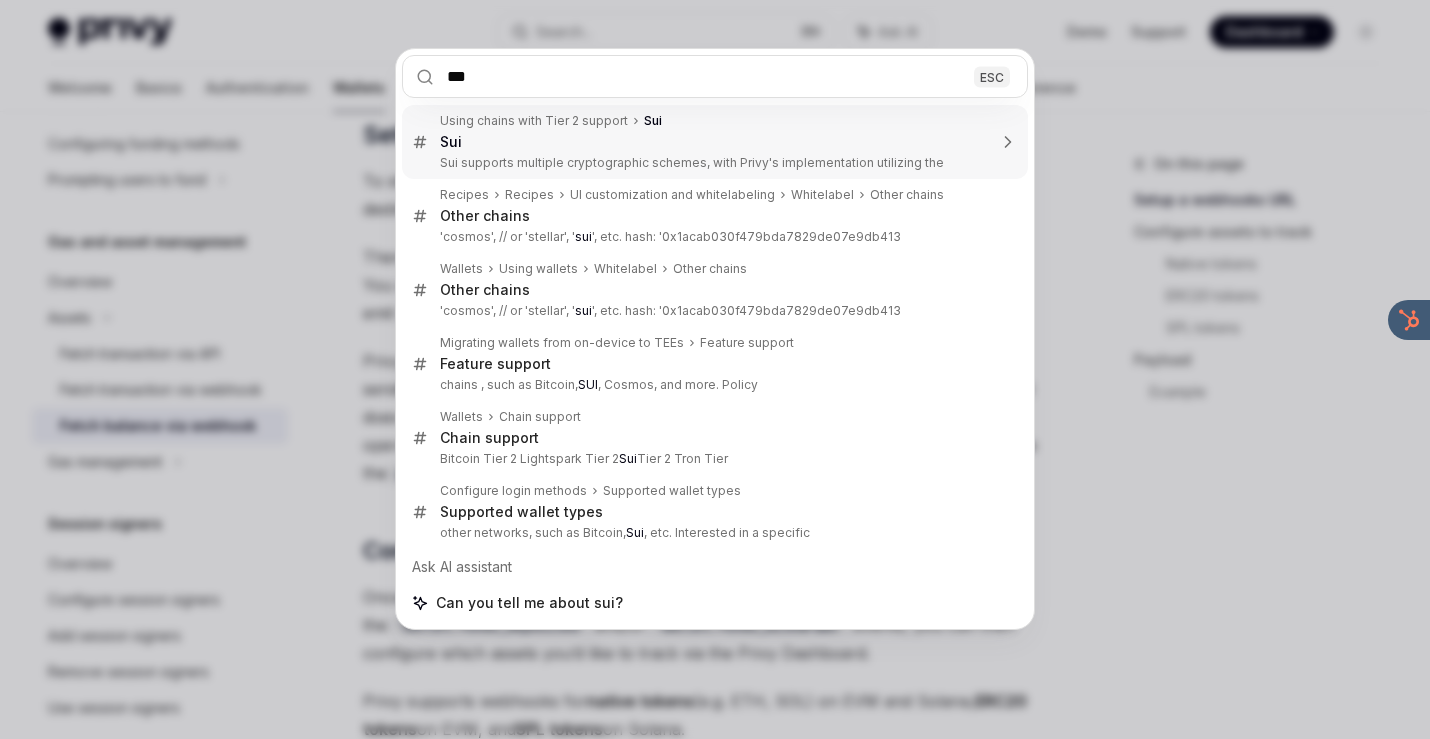 click on "Sui supports multiple cryptographic schemes, with Privy's implementation utilizing the" at bounding box center [713, 163] 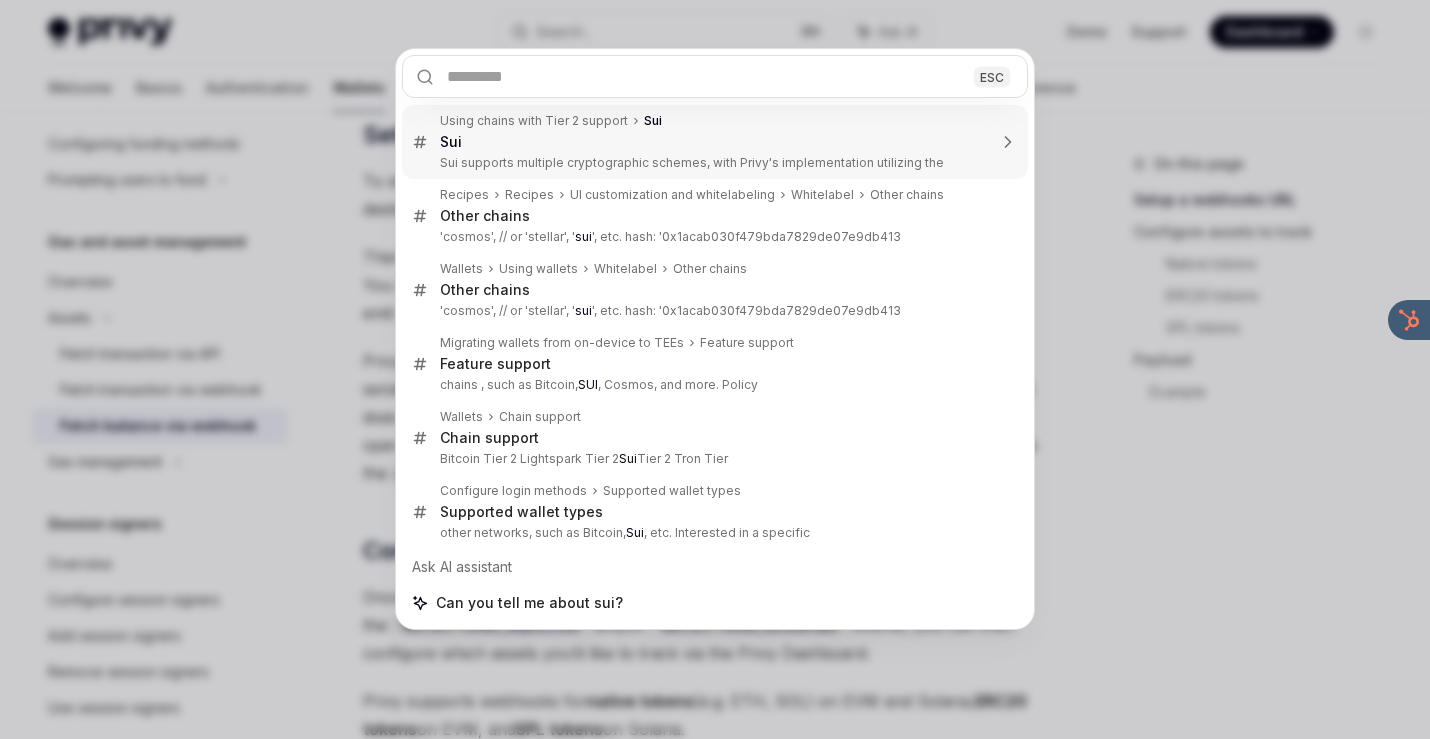 scroll, scrollTop: 0, scrollLeft: 0, axis: both 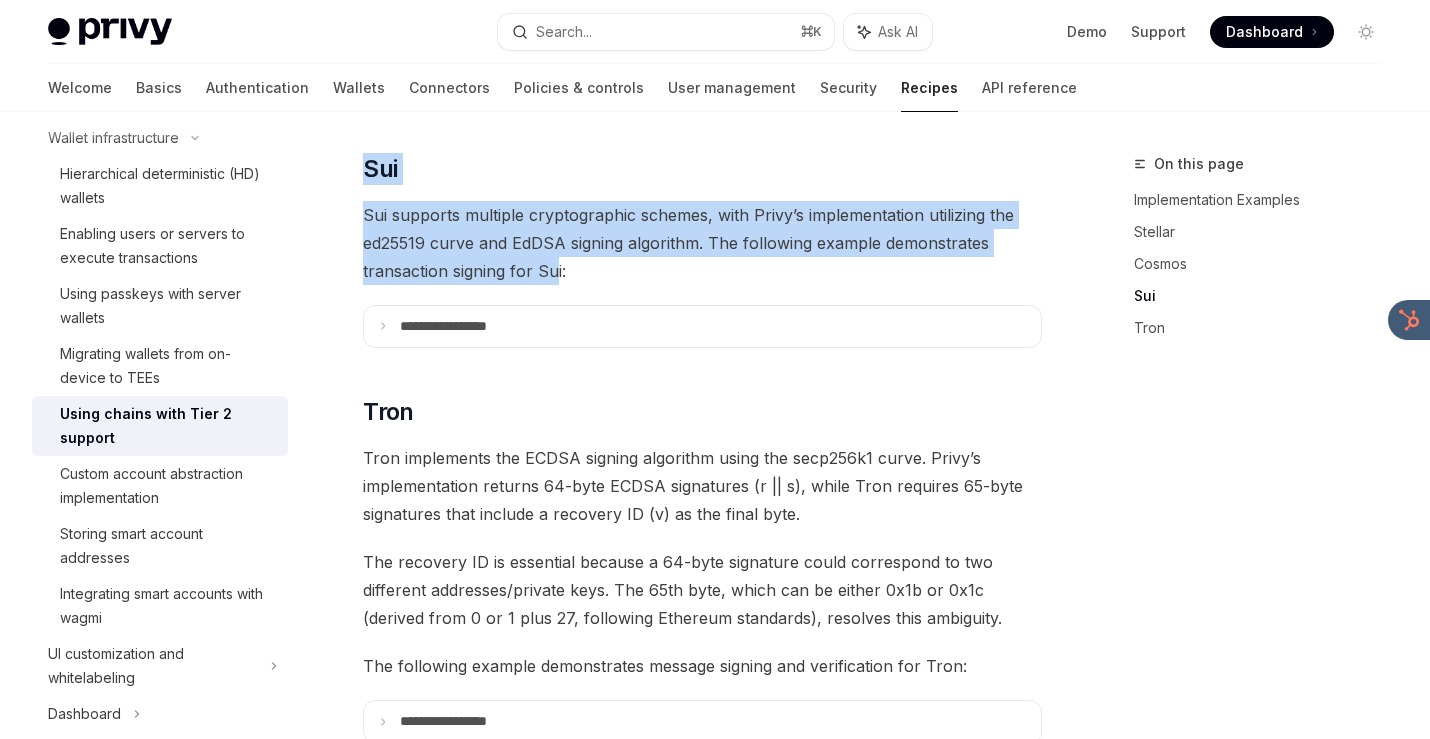 drag, startPoint x: 539, startPoint y: 131, endPoint x: 553, endPoint y: 275, distance: 144.67896 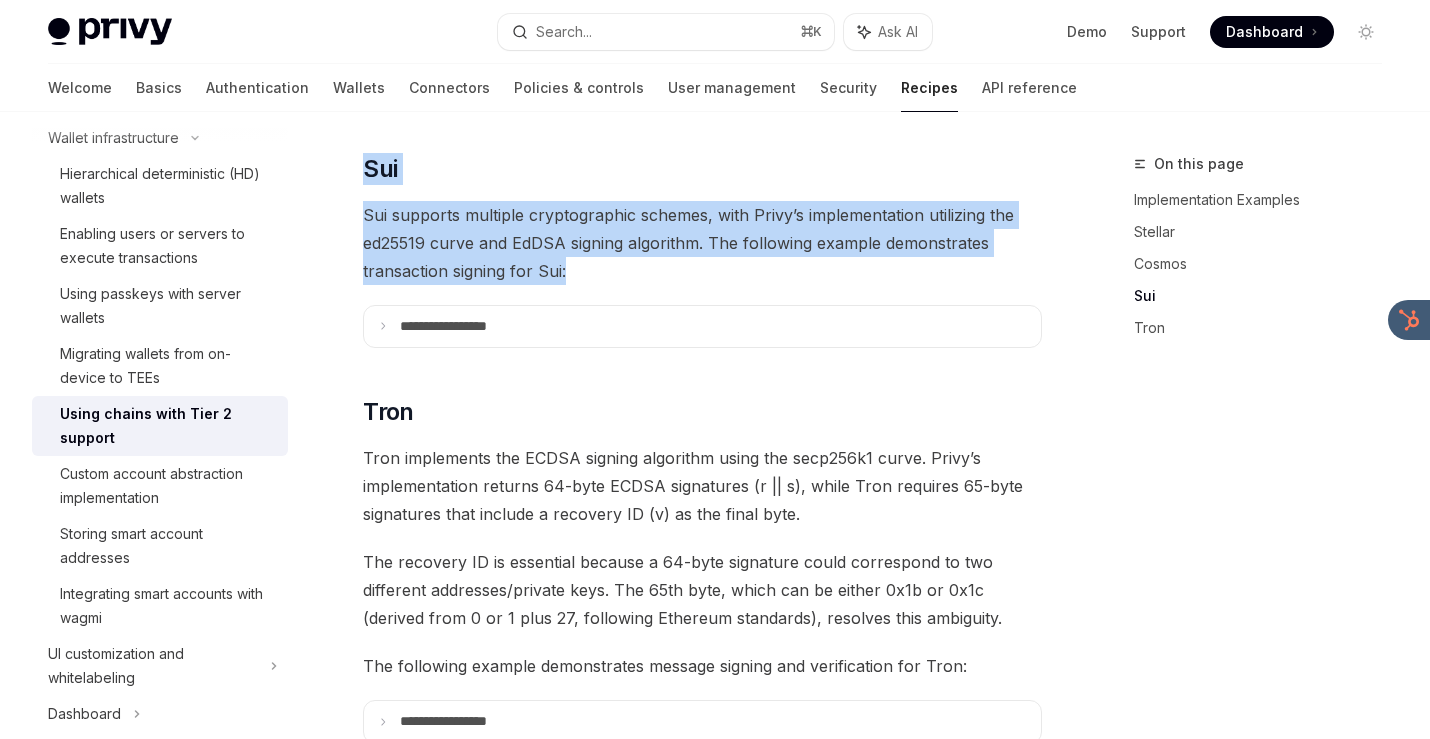drag, startPoint x: 569, startPoint y: 278, endPoint x: 612, endPoint y: 144, distance: 140.73024 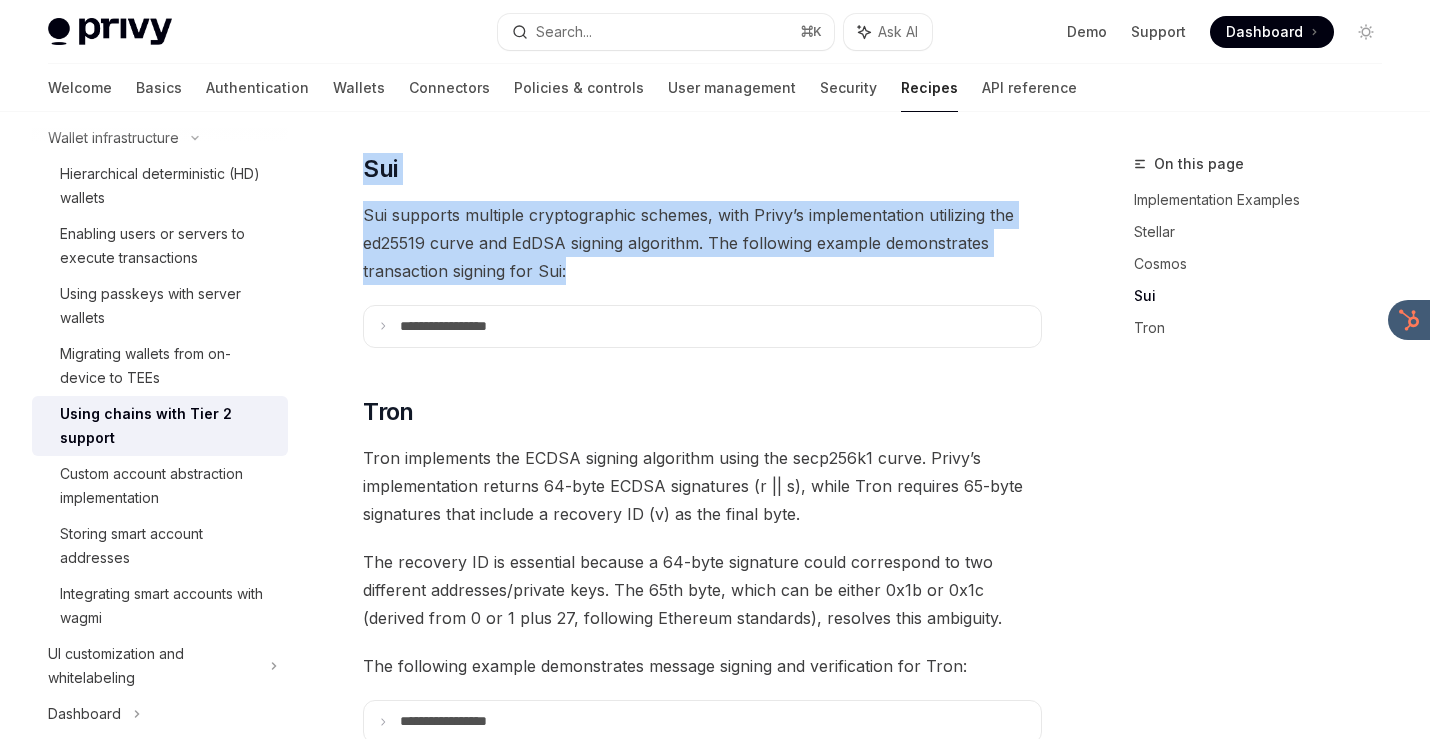 drag, startPoint x: 614, startPoint y: 139, endPoint x: 575, endPoint y: 283, distance: 149.1878 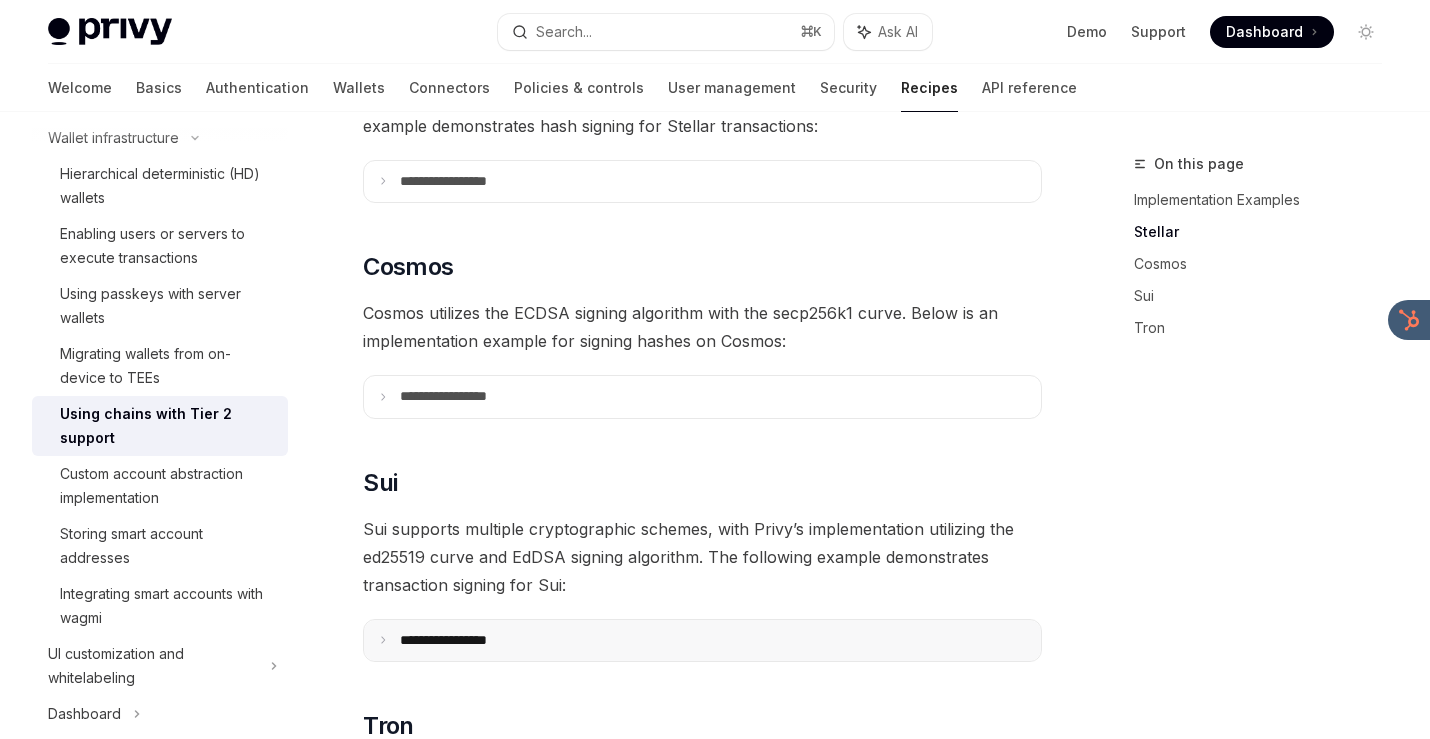 click on "**********" at bounding box center [702, 641] 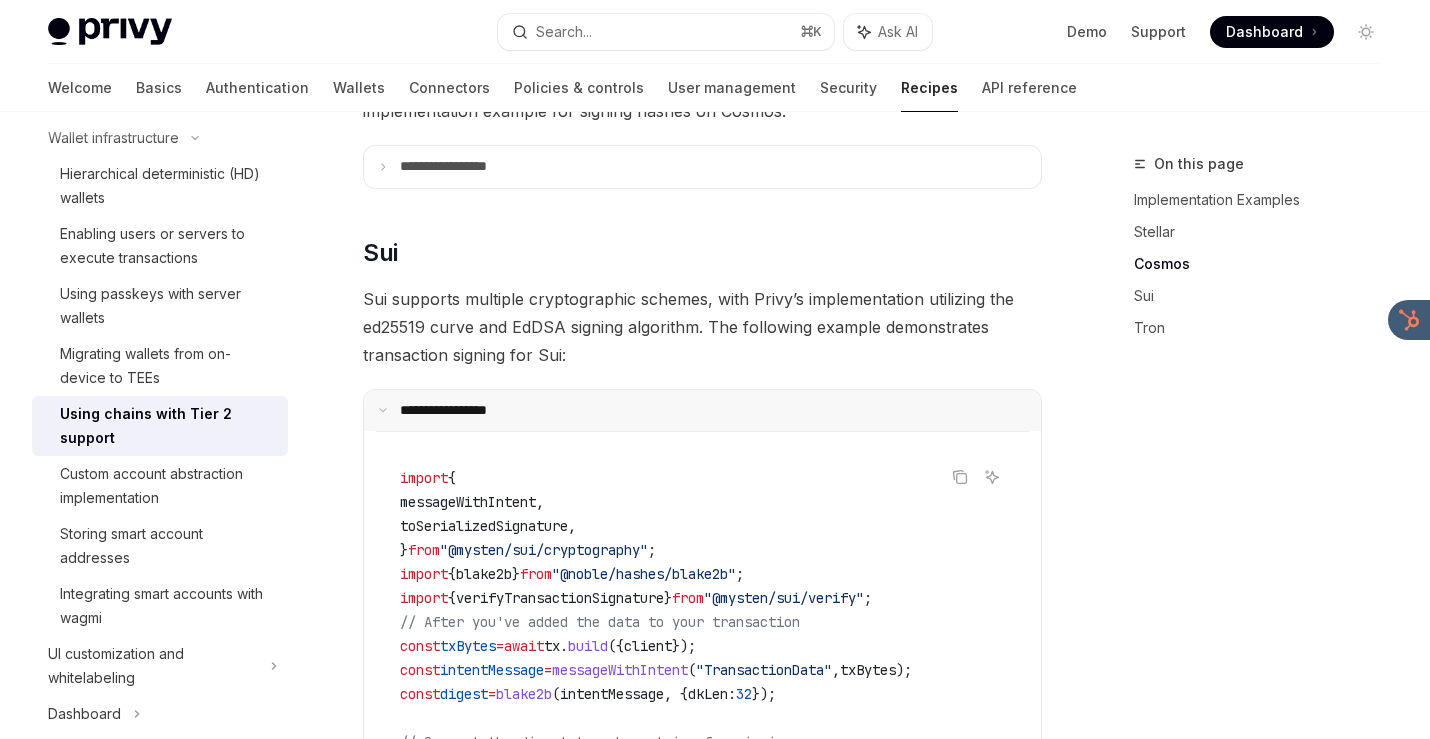 scroll, scrollTop: 1001, scrollLeft: 0, axis: vertical 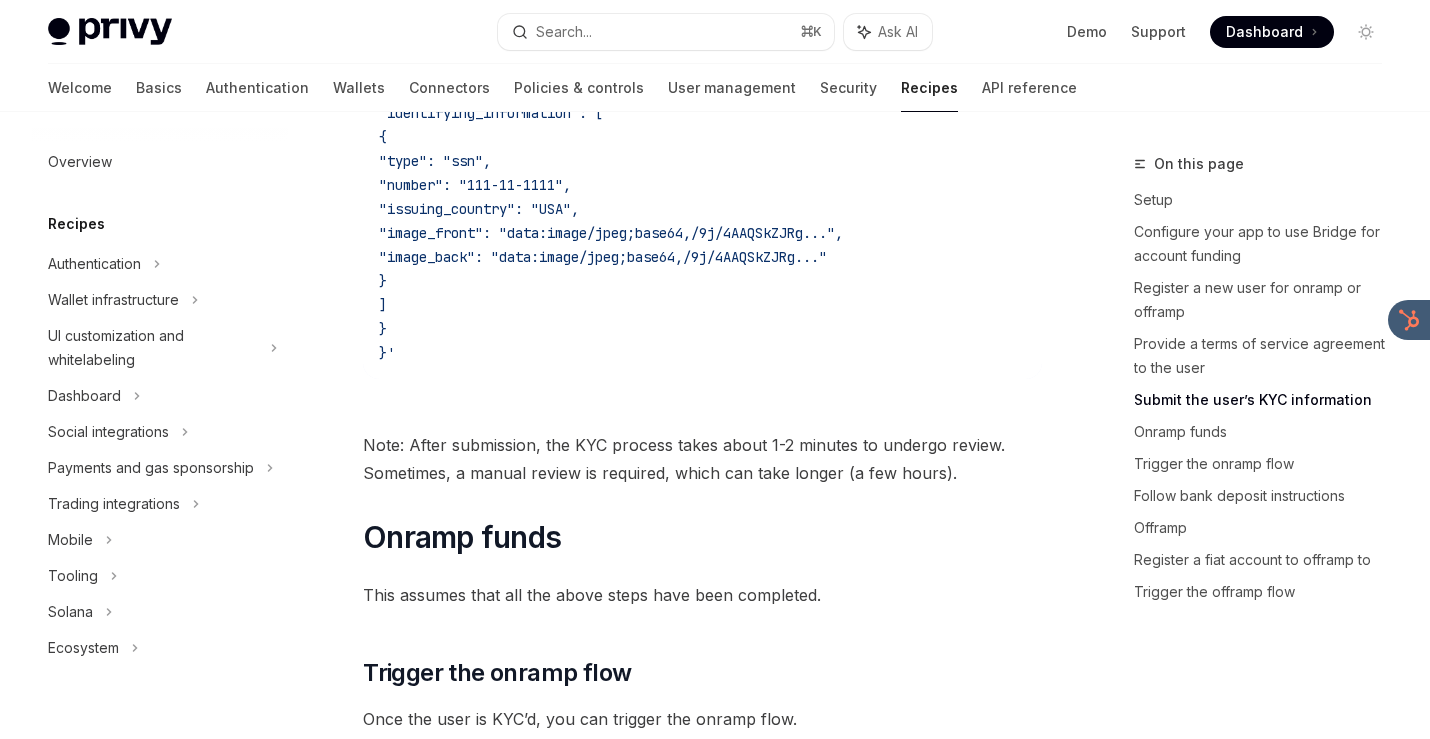 click on "Recipes" at bounding box center [929, 88] 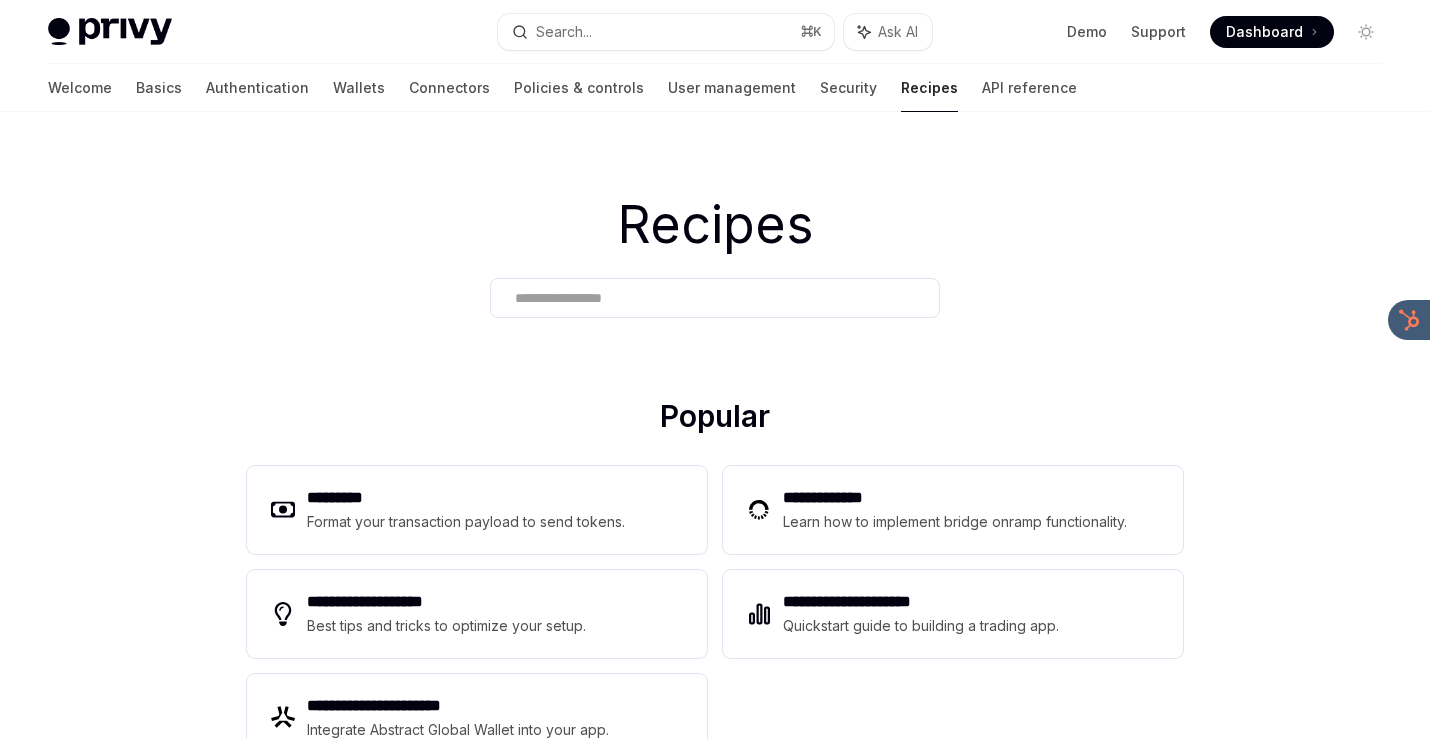 click at bounding box center (715, 298) 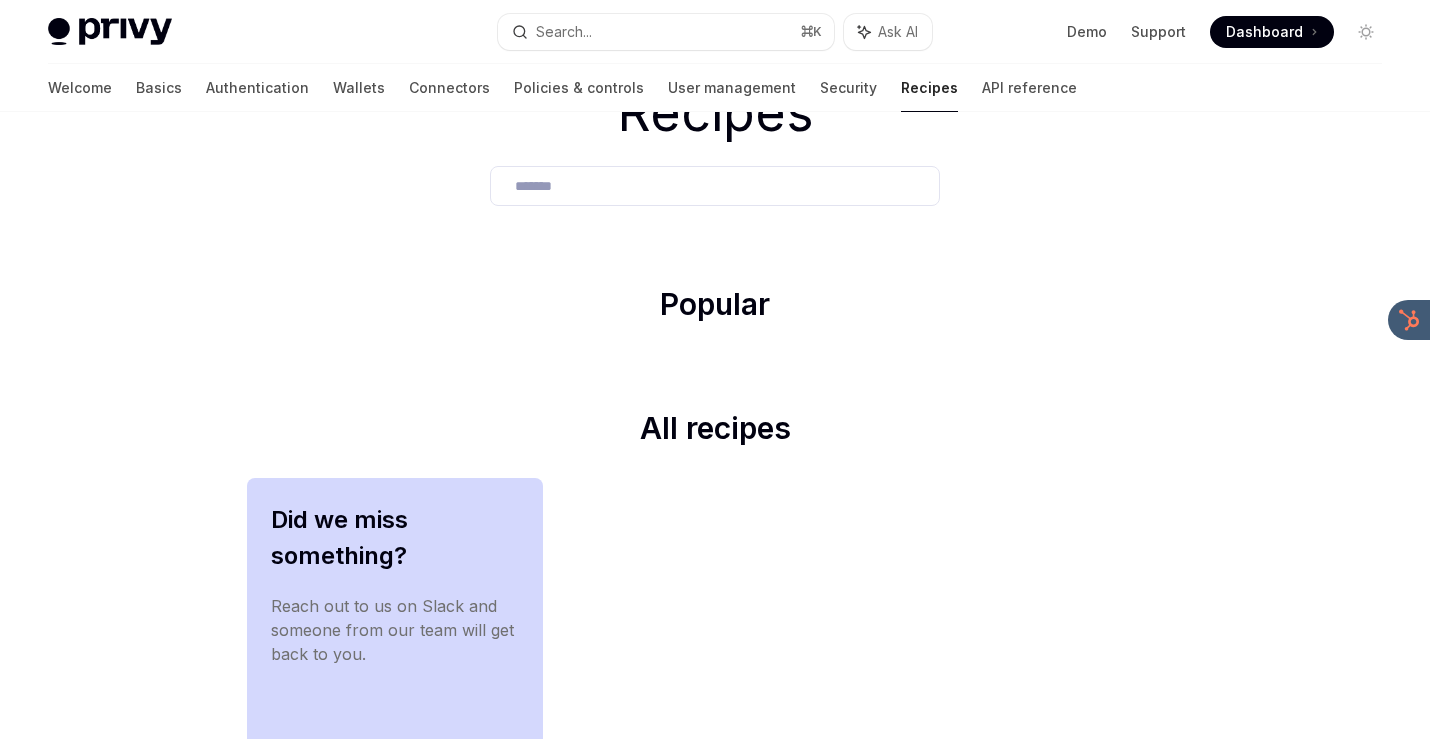 scroll, scrollTop: 0, scrollLeft: 0, axis: both 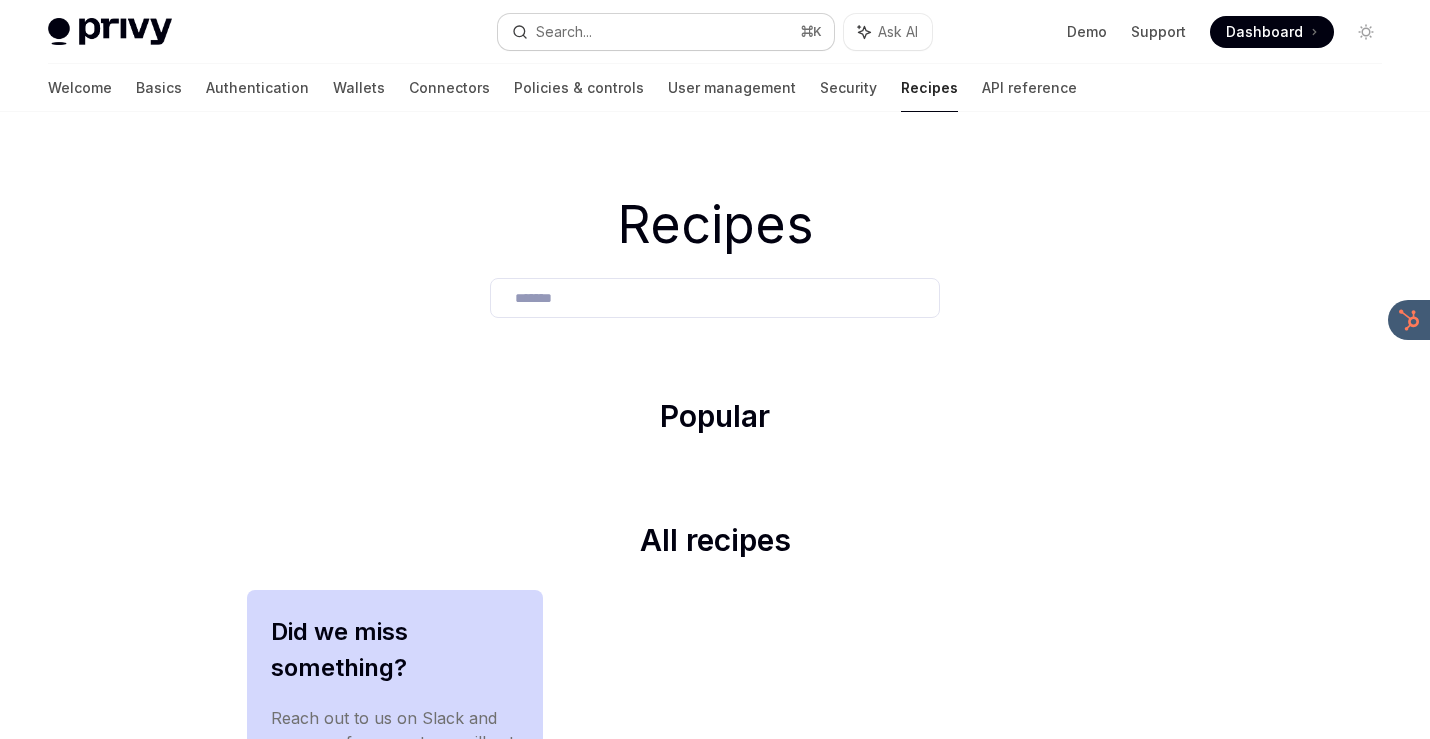 type on "*******" 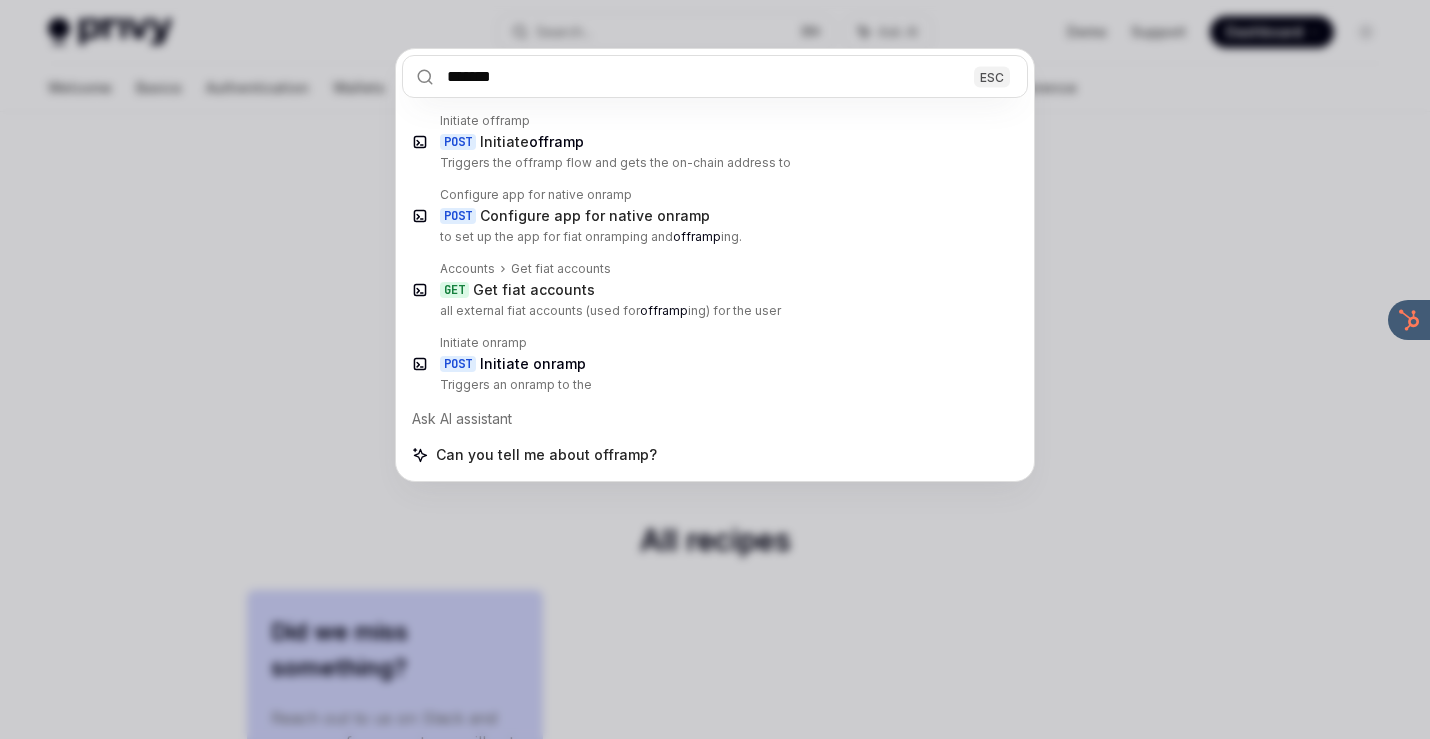 type on "*******" 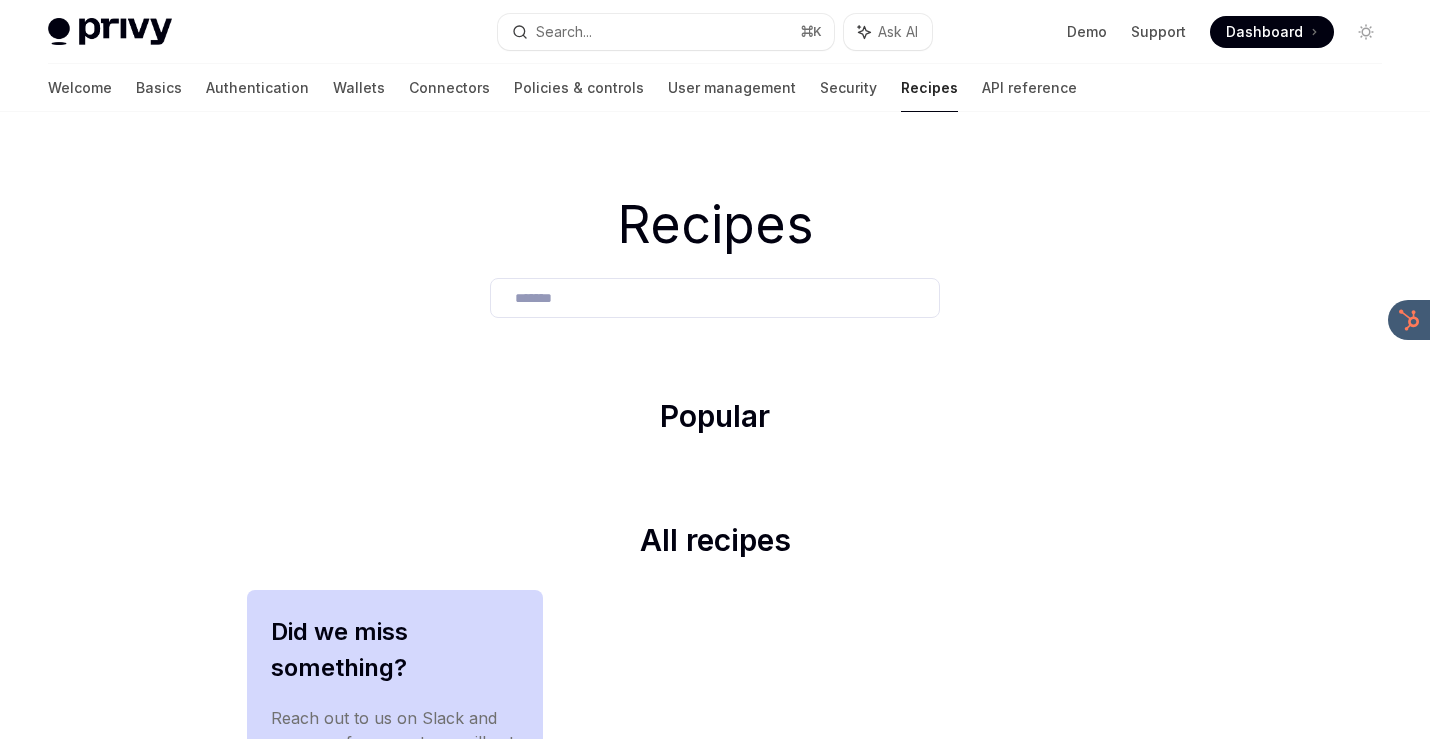 click on "Recipes" at bounding box center (929, 88) 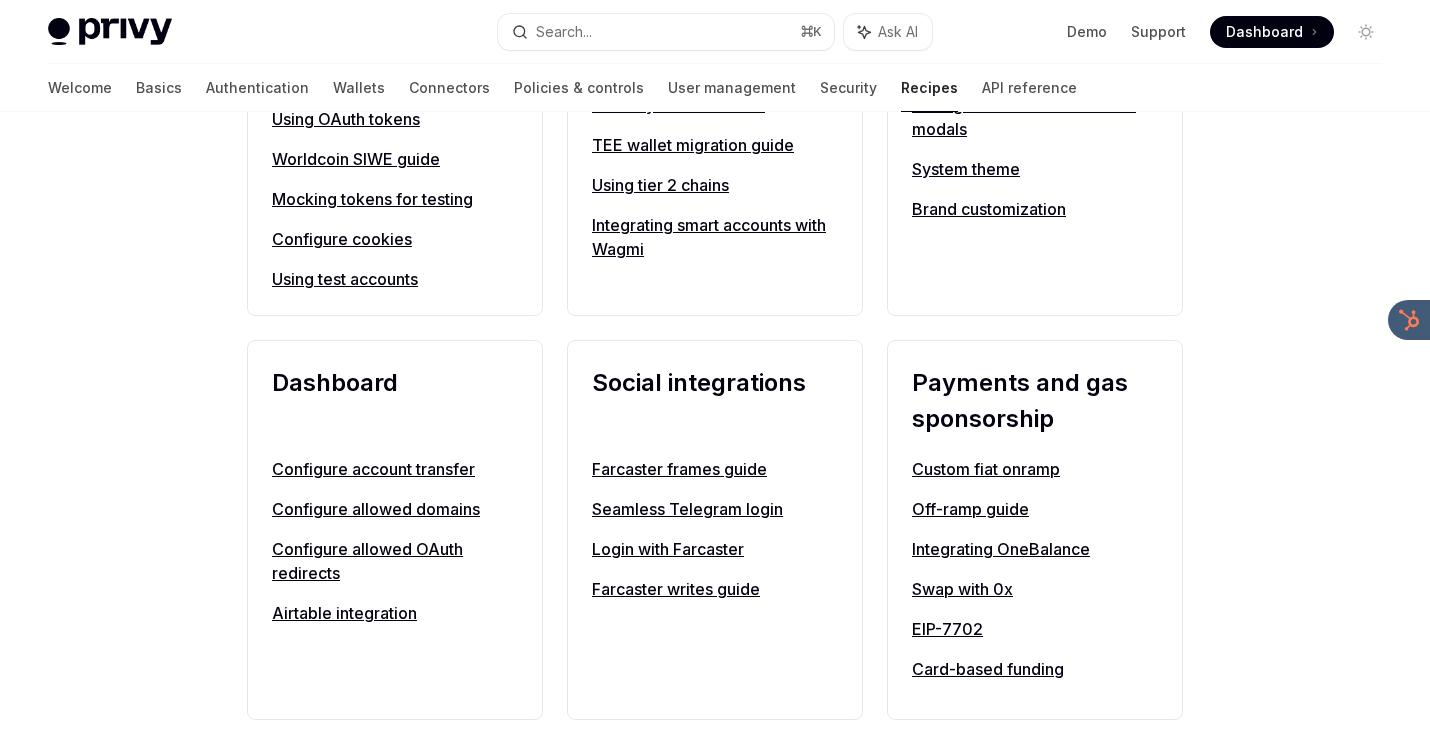 scroll, scrollTop: 972, scrollLeft: 0, axis: vertical 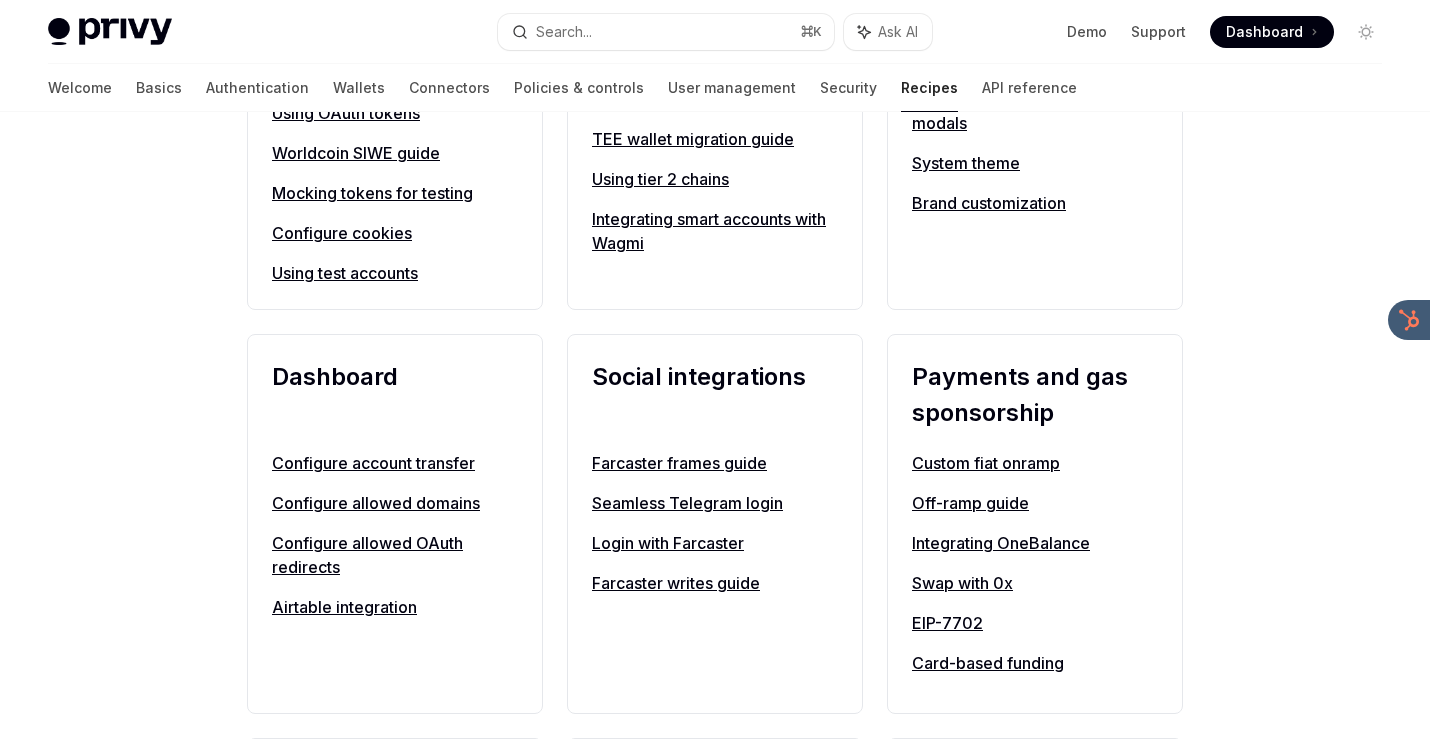 click on "Off-ramp guide" at bounding box center (1035, 503) 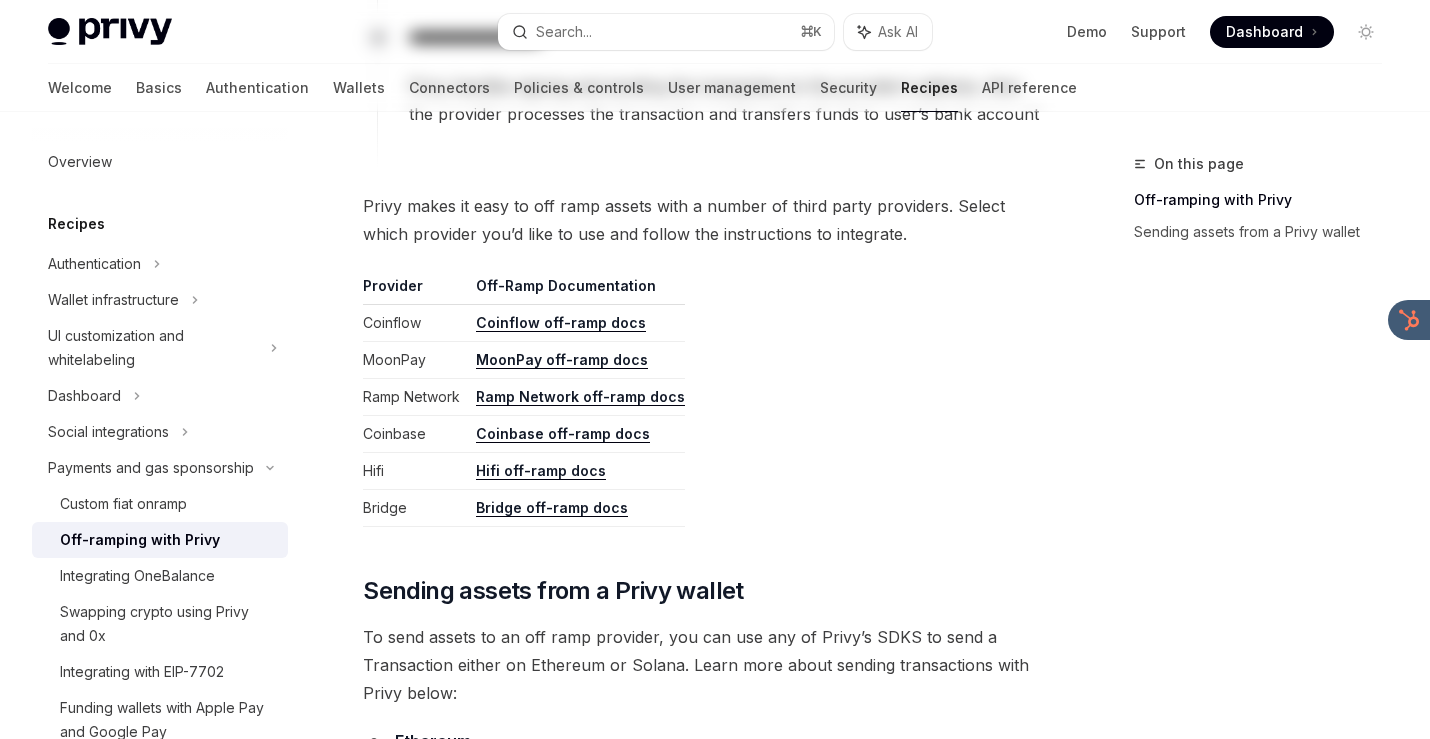 scroll, scrollTop: 0, scrollLeft: 0, axis: both 